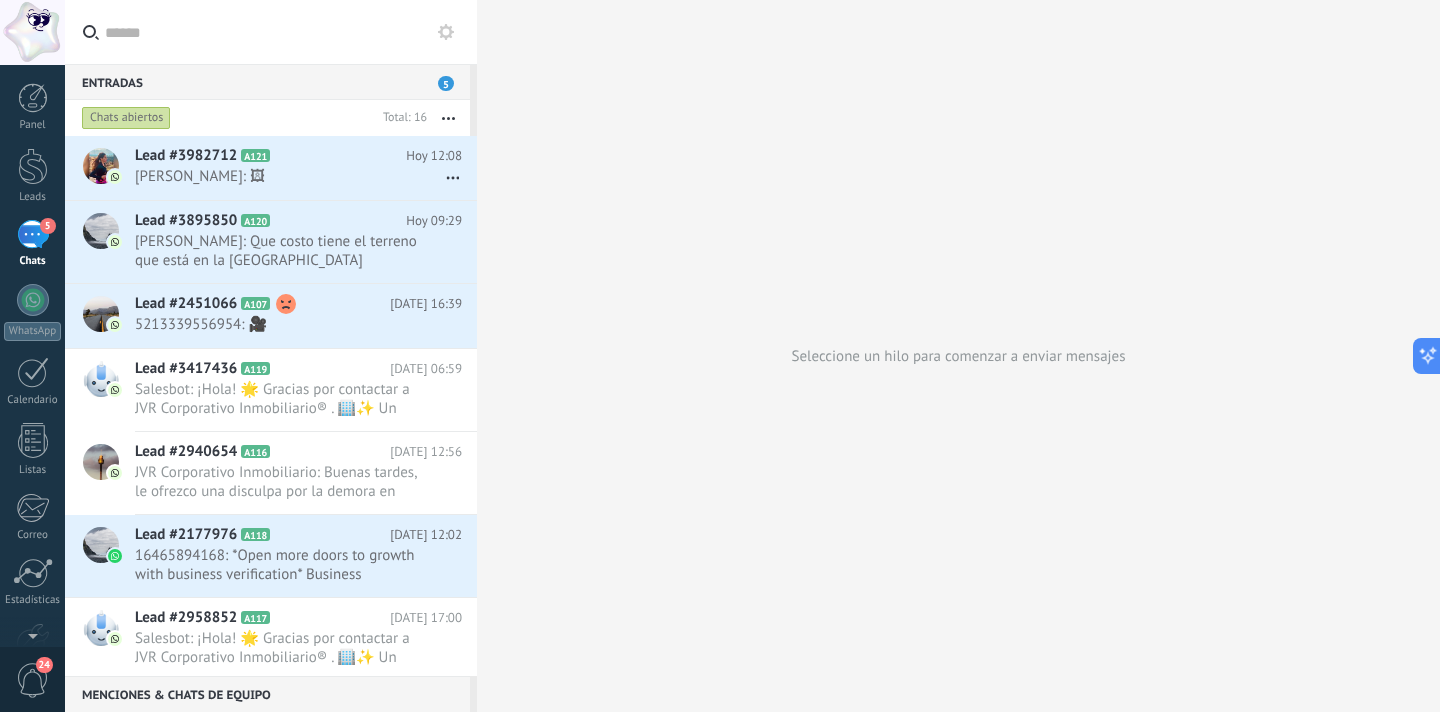 scroll, scrollTop: 0, scrollLeft: 0, axis: both 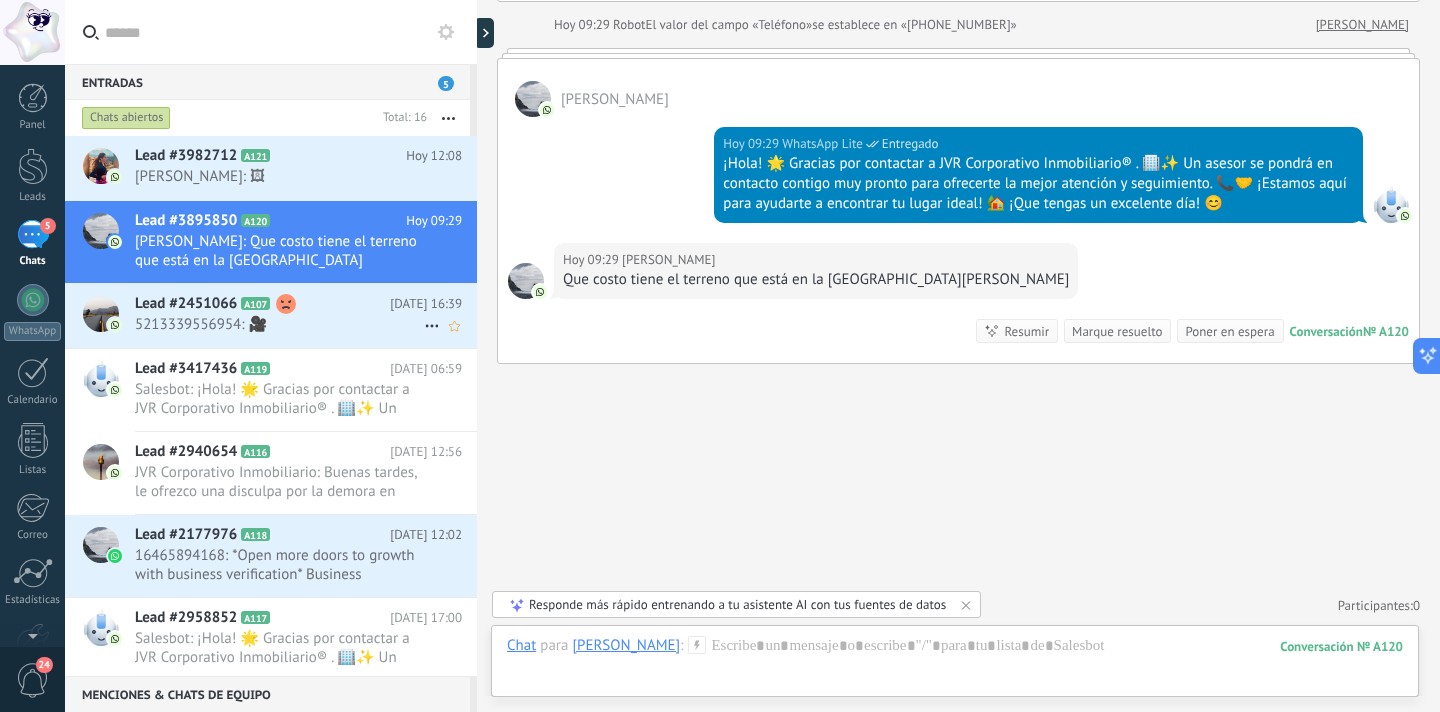 click on "5213339556954: 🎥" at bounding box center (279, 324) 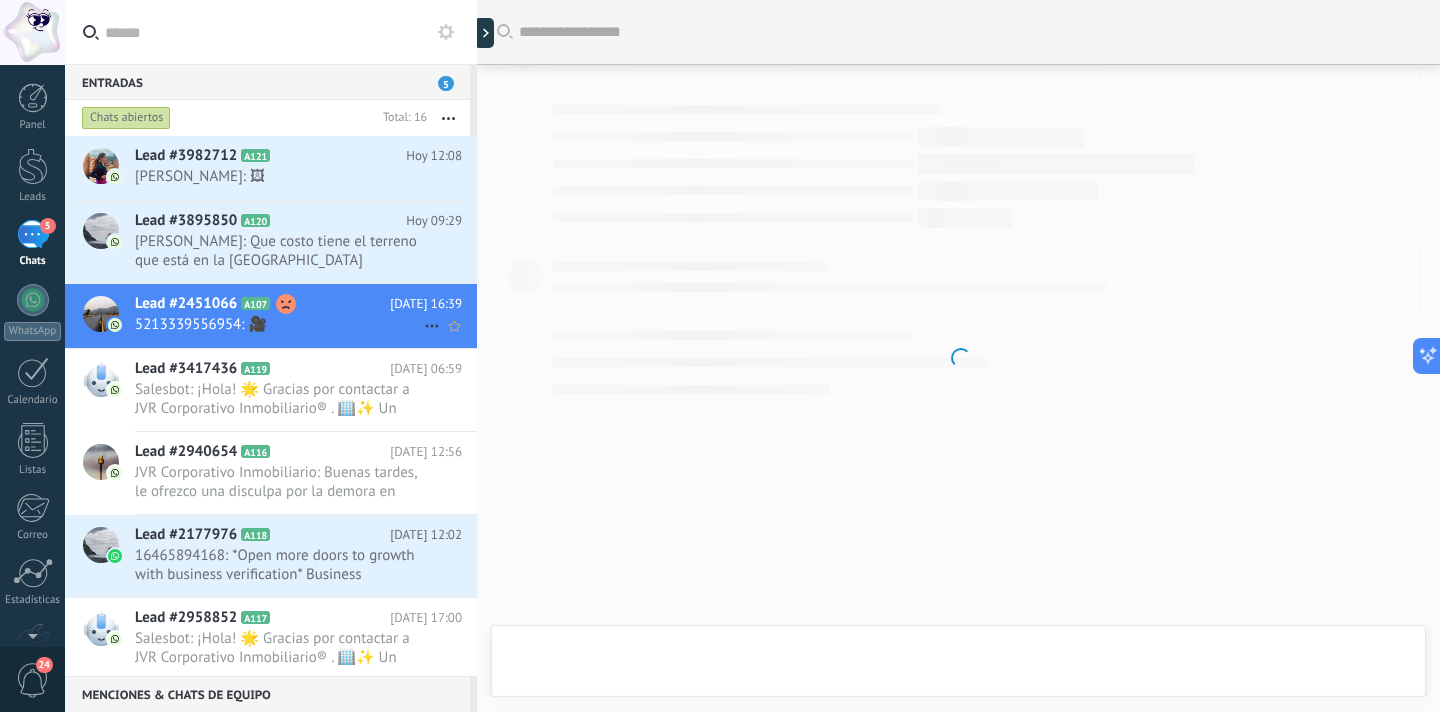 scroll, scrollTop: 403, scrollLeft: 0, axis: vertical 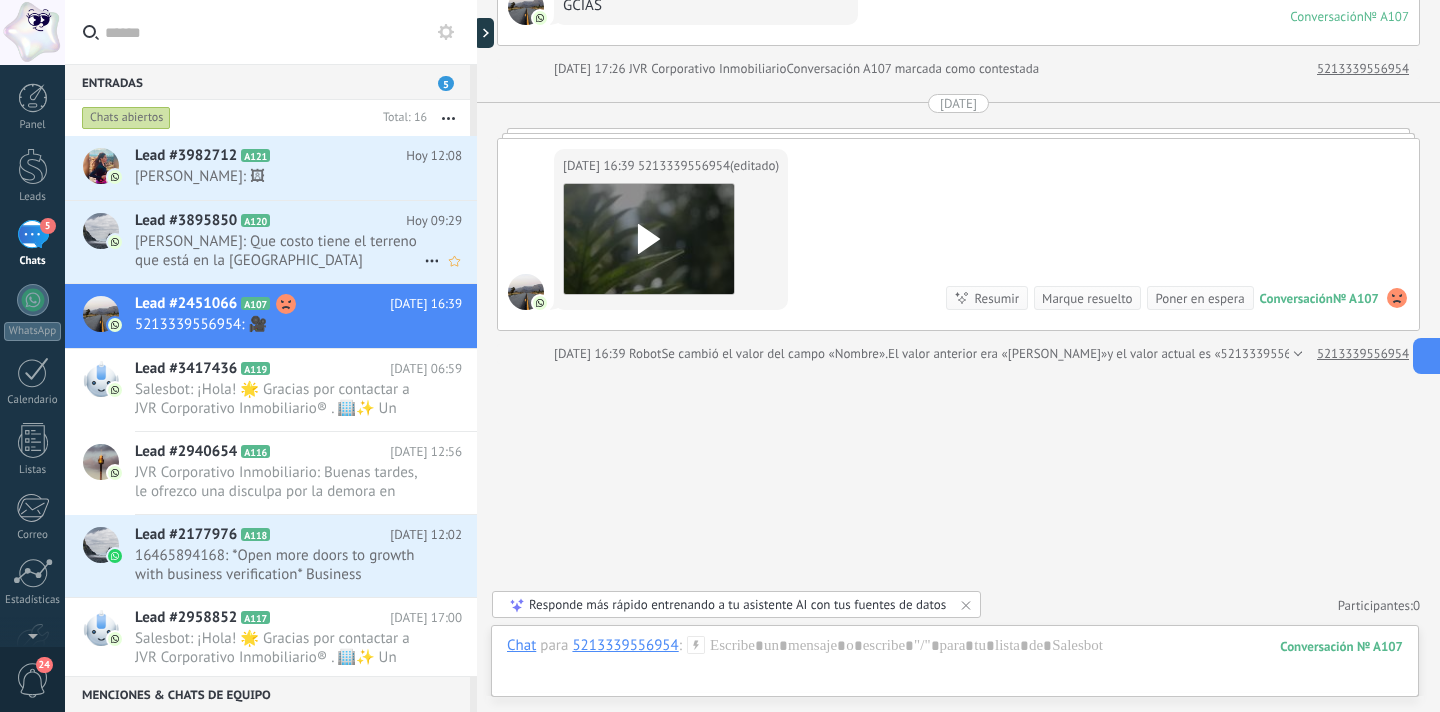 click on "[PERSON_NAME]: Que costo tiene el terreno que está en la [GEOGRAPHIC_DATA][PERSON_NAME]" at bounding box center [279, 251] 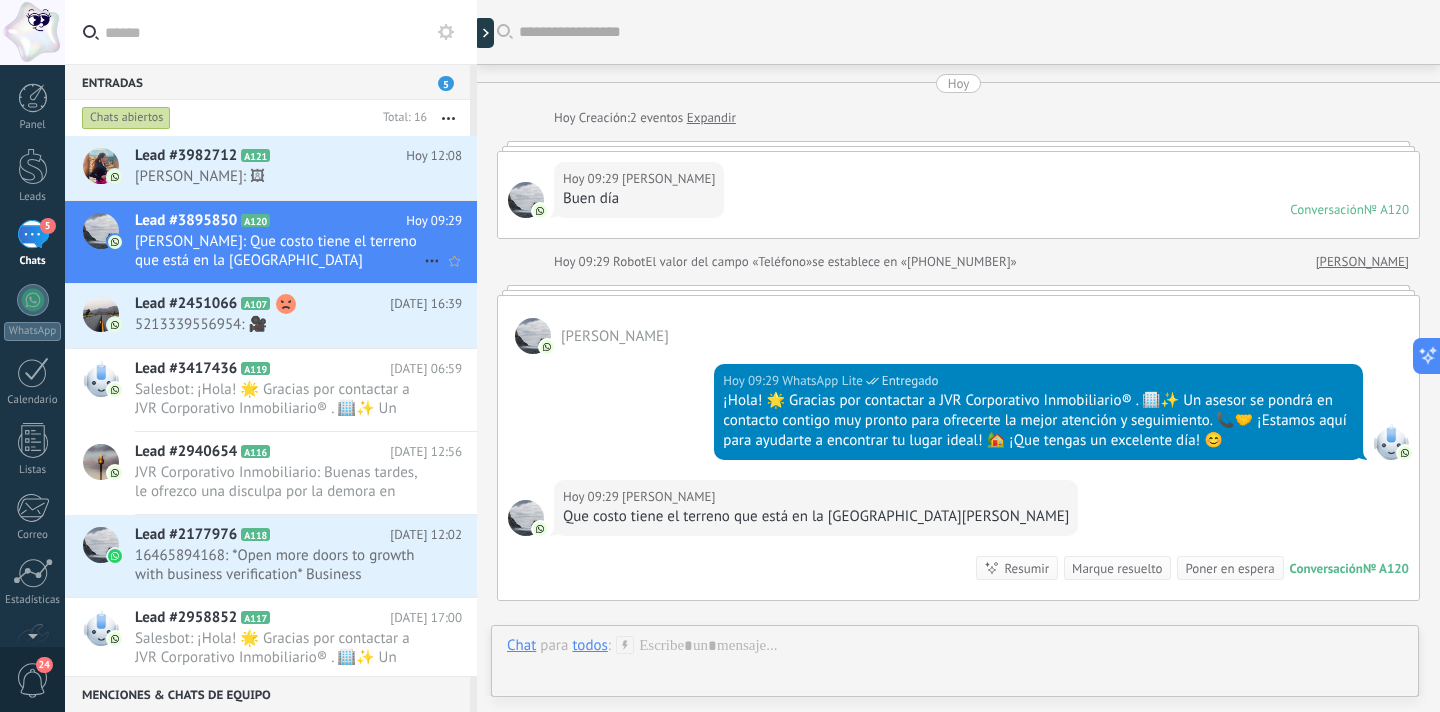 scroll, scrollTop: 237, scrollLeft: 0, axis: vertical 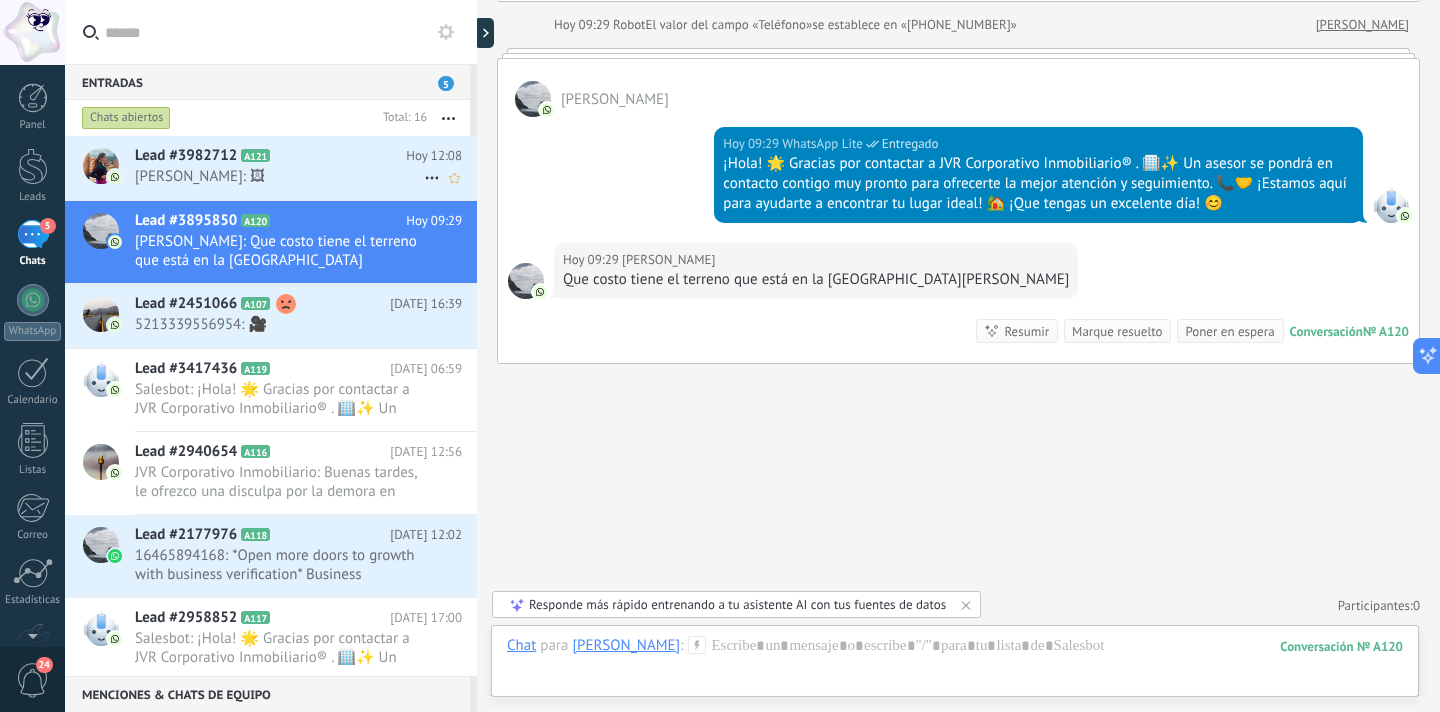 click on "Lead #3982712
A121" at bounding box center (270, 156) 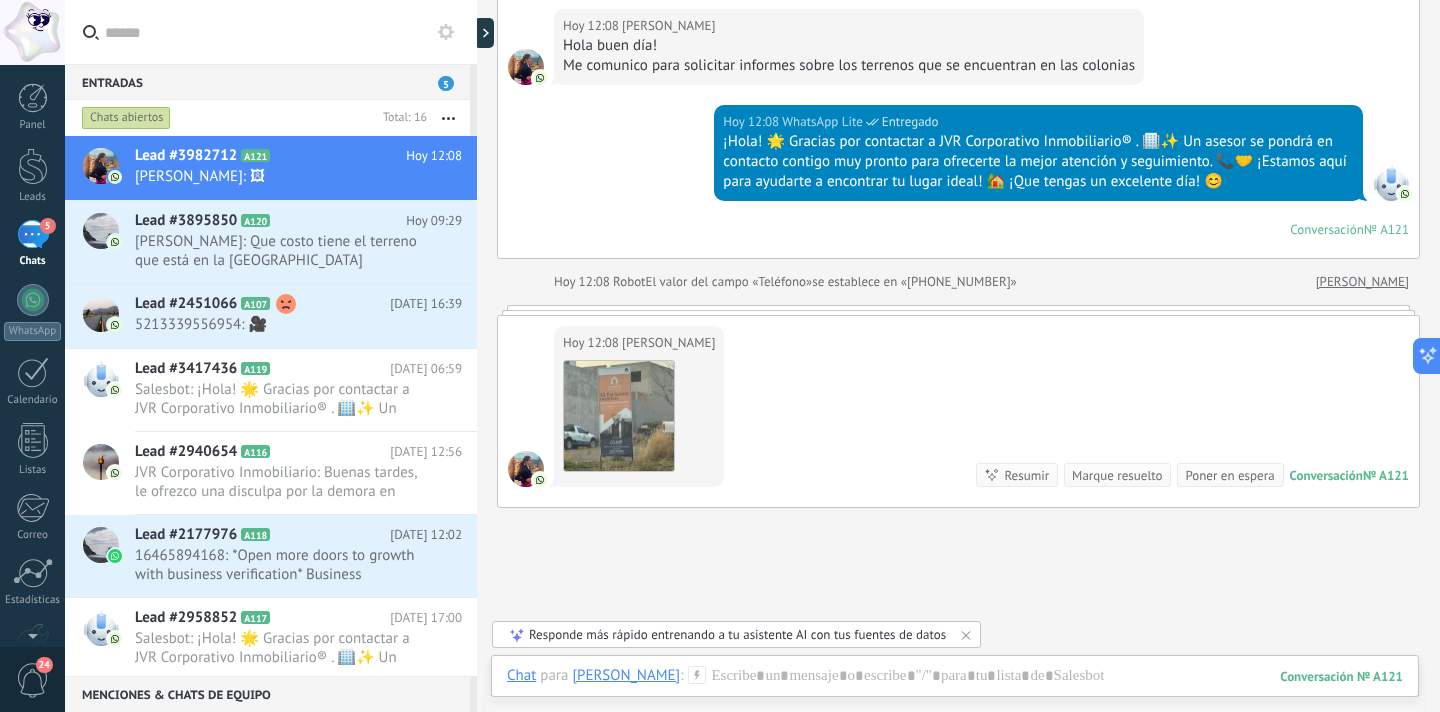 scroll, scrollTop: 297, scrollLeft: 0, axis: vertical 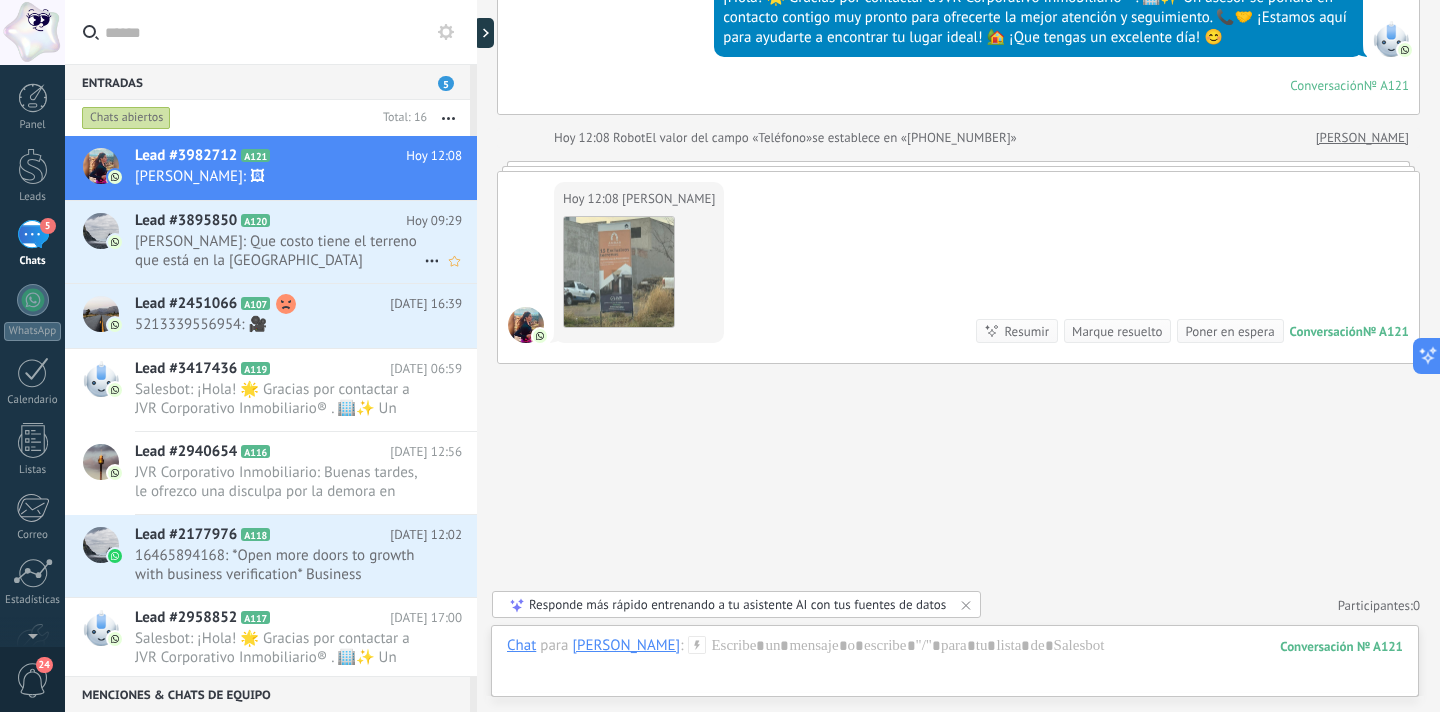 click on "[PERSON_NAME]: Que costo tiene el terreno que está en la [GEOGRAPHIC_DATA][PERSON_NAME]" at bounding box center (279, 251) 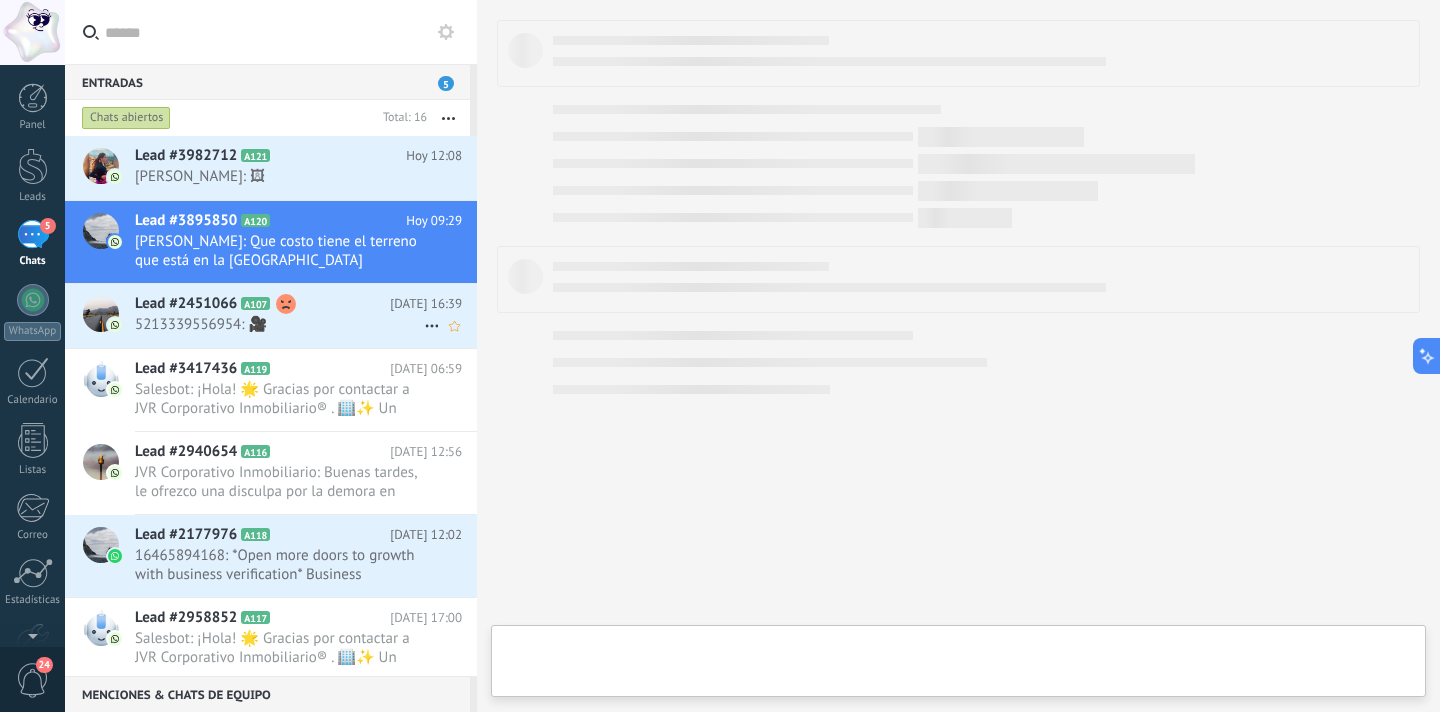 click on "5213339556954: 🎥" at bounding box center [279, 324] 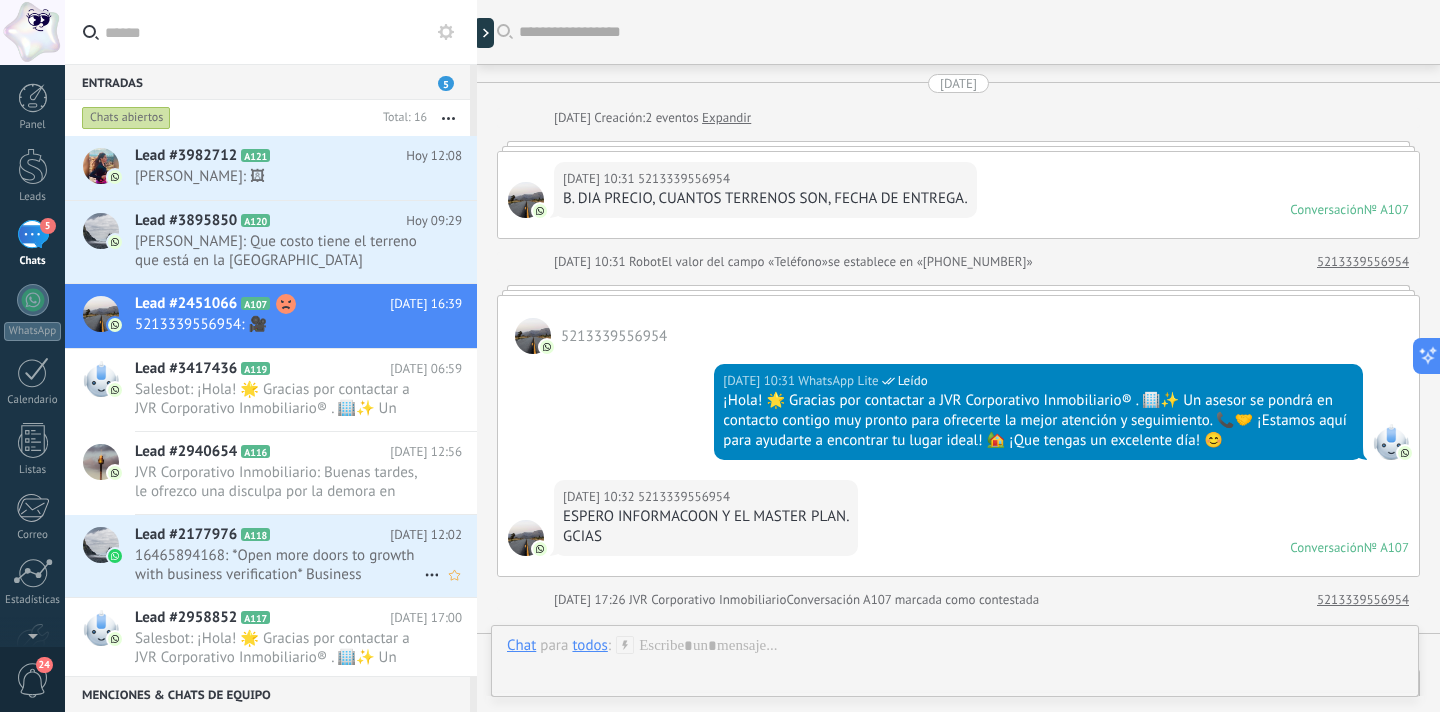 scroll, scrollTop: 403, scrollLeft: 0, axis: vertical 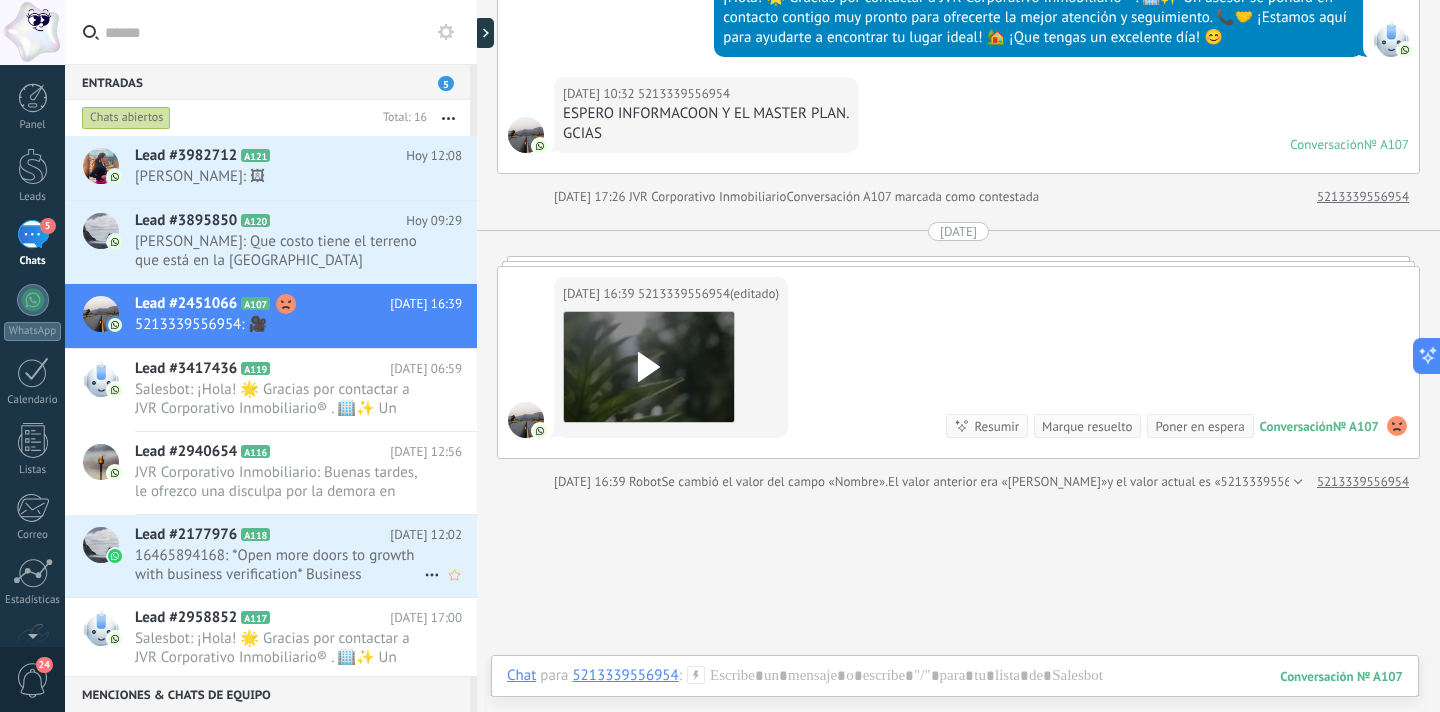 click on "16465894168: *Open more doors to growth with business verification*
Business verification confirms the legitimacy of your ..." at bounding box center [279, 565] 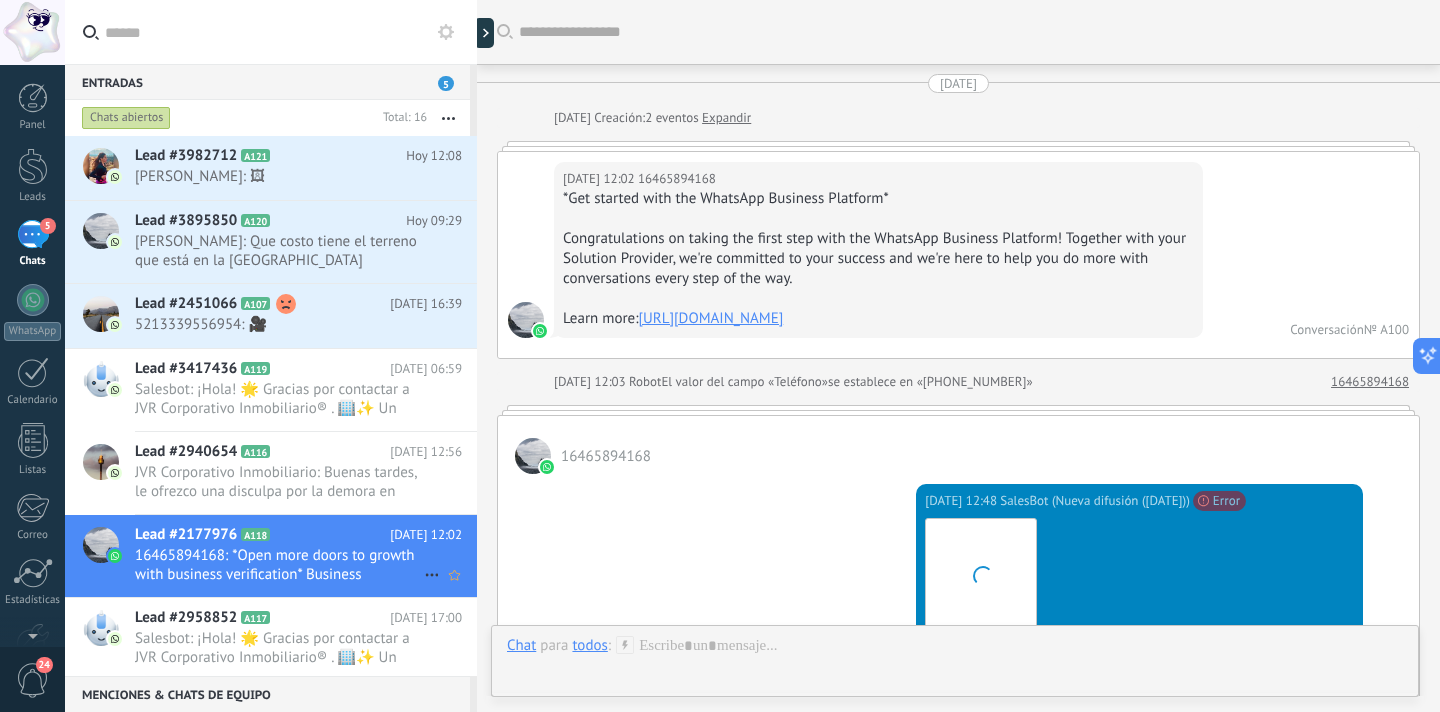 scroll, scrollTop: 1852, scrollLeft: 0, axis: vertical 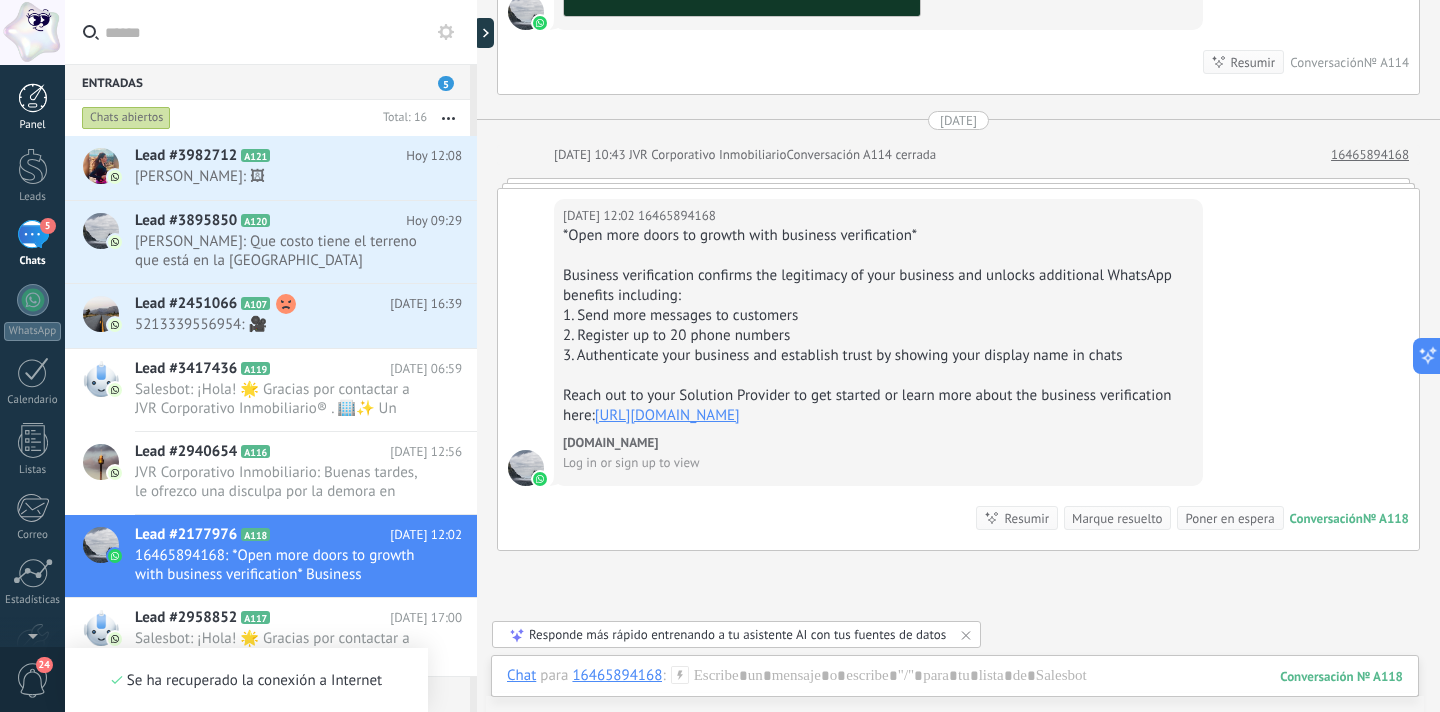 click at bounding box center [33, 98] 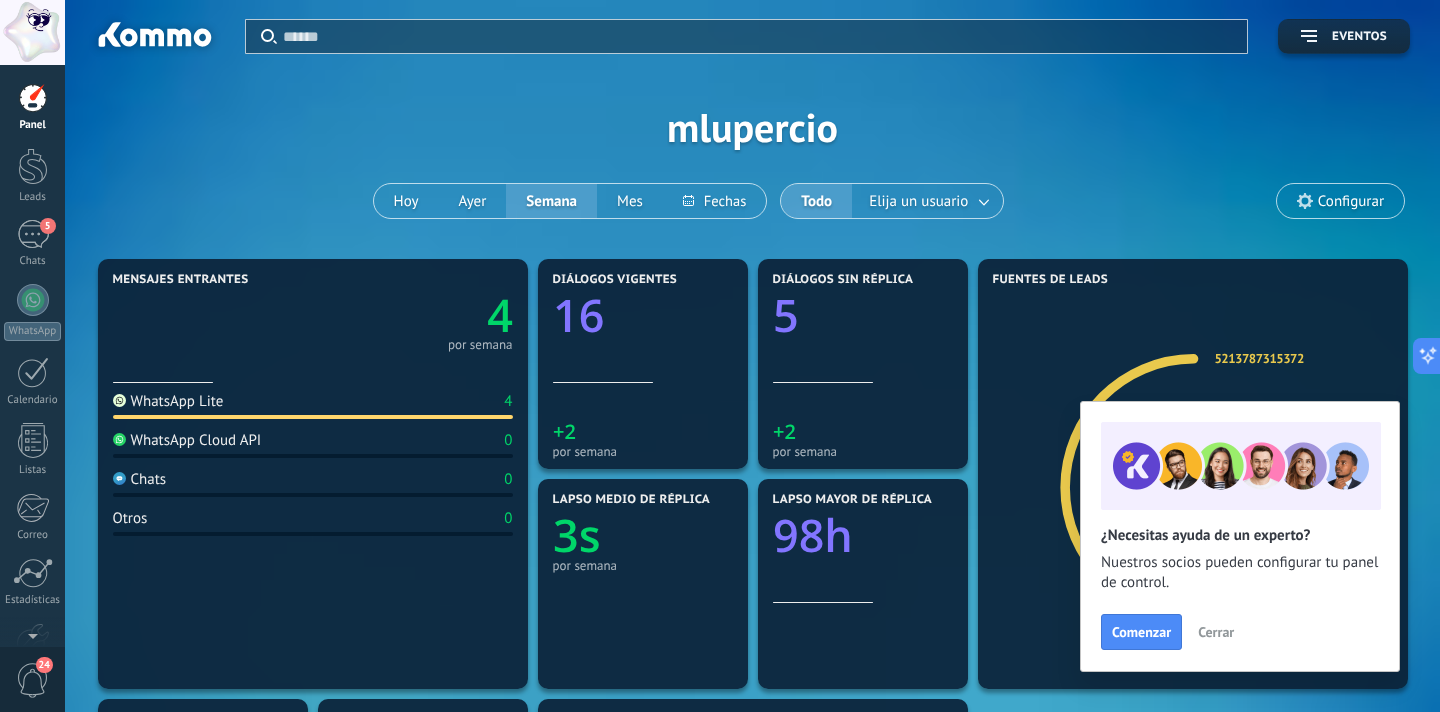 click on "Cerrar" at bounding box center [1216, 632] 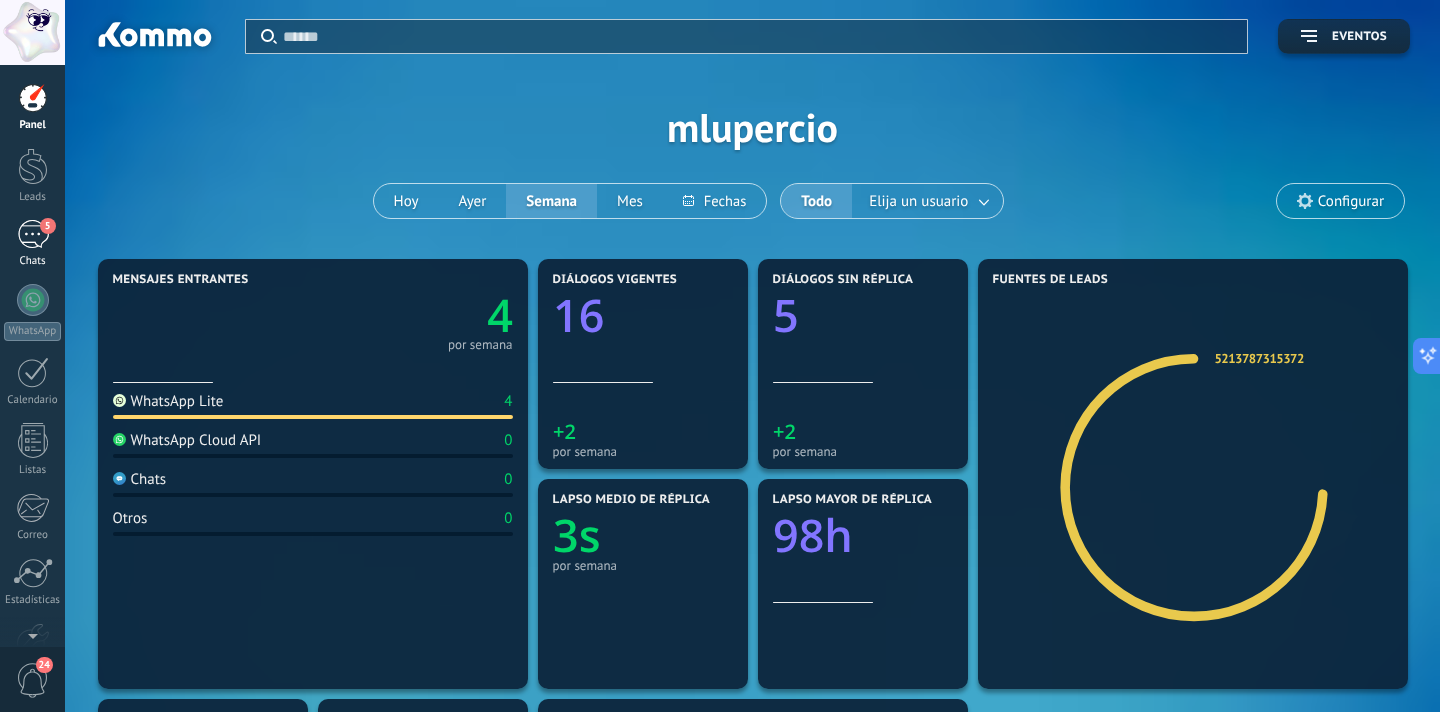 click on "5
Chats" at bounding box center (32, 244) 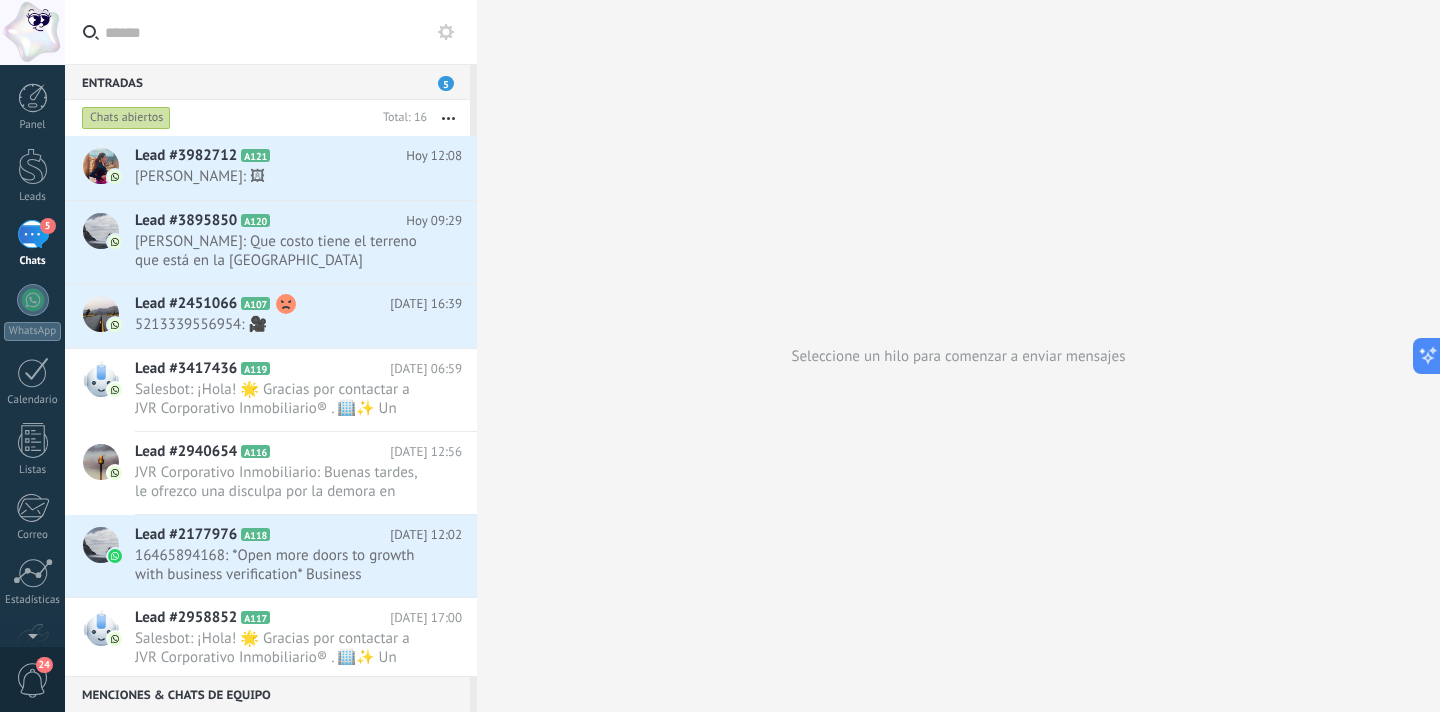 click on "Entradas 5" at bounding box center [267, 82] 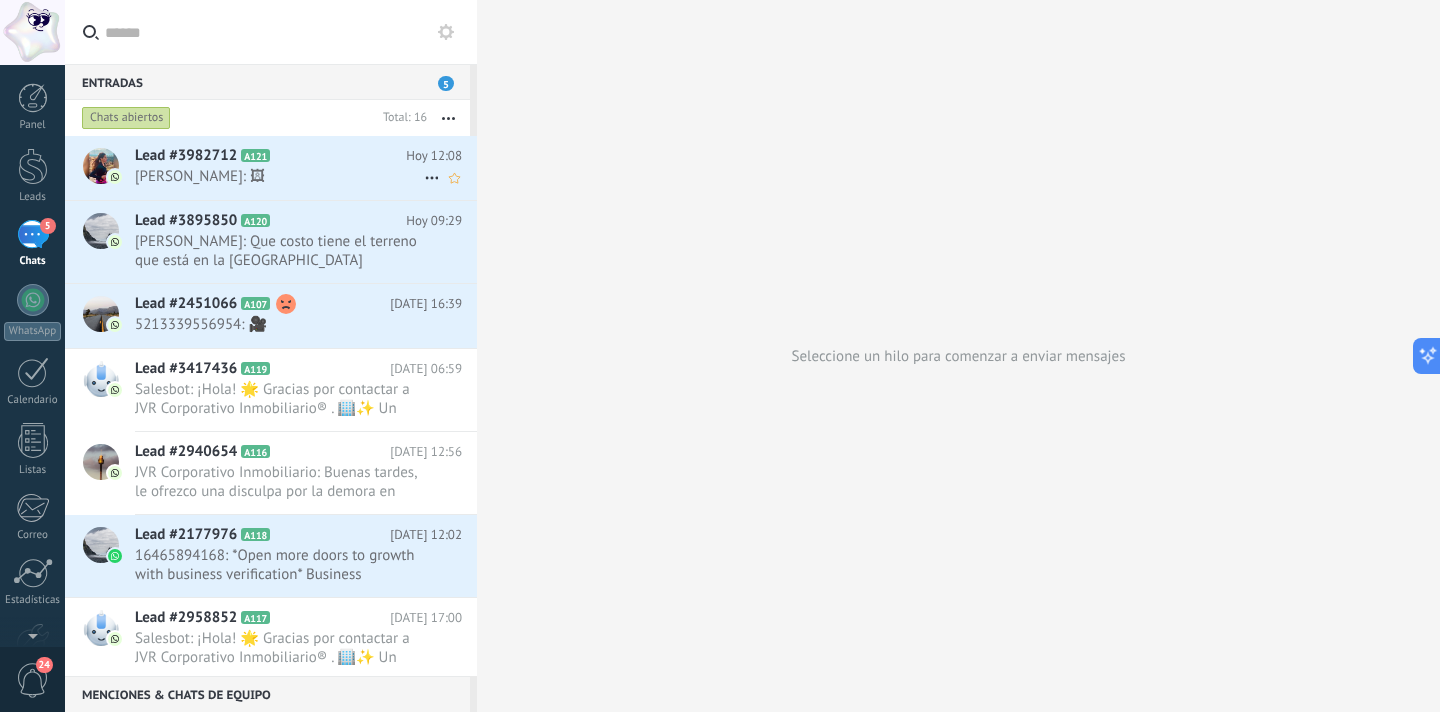 click on "Lead #3982712
A121" at bounding box center (270, 156) 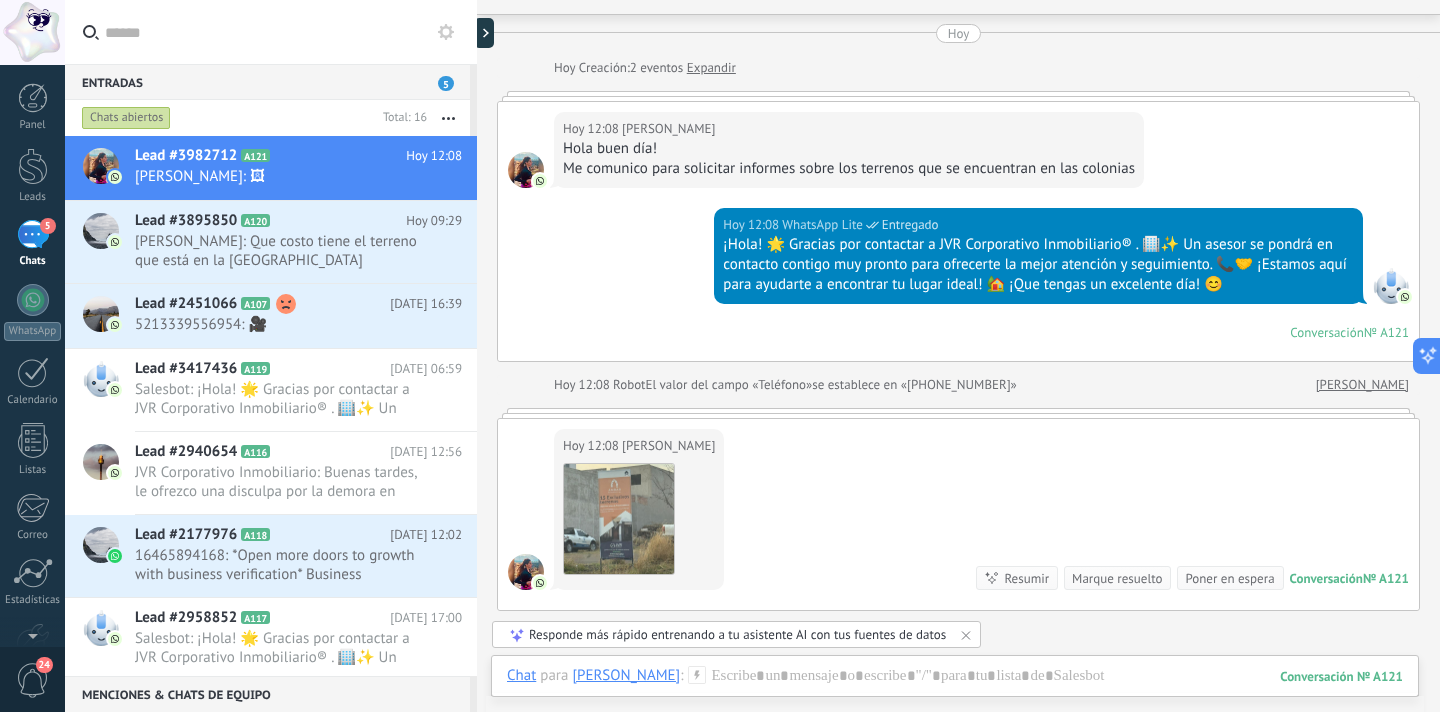 scroll, scrollTop: 297, scrollLeft: 0, axis: vertical 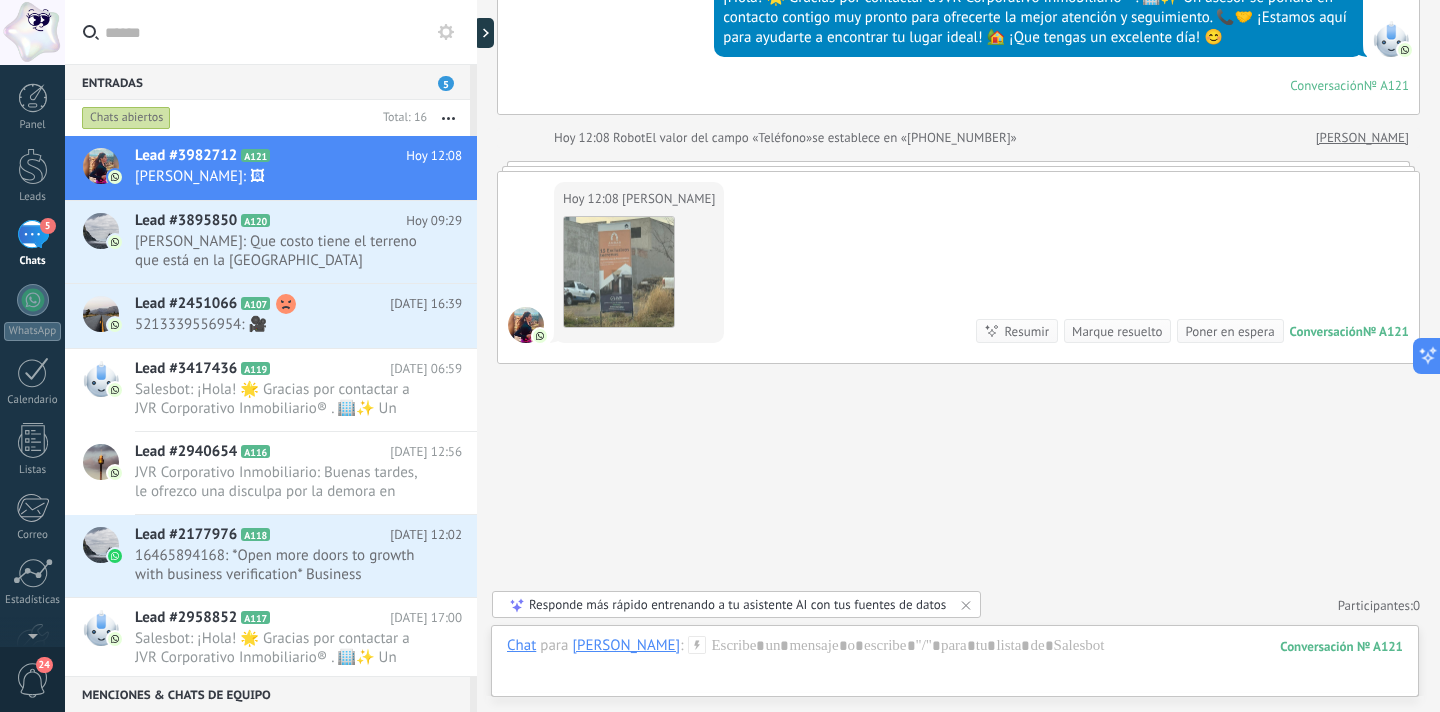 click on "Marque resuelto" at bounding box center [1117, 331] 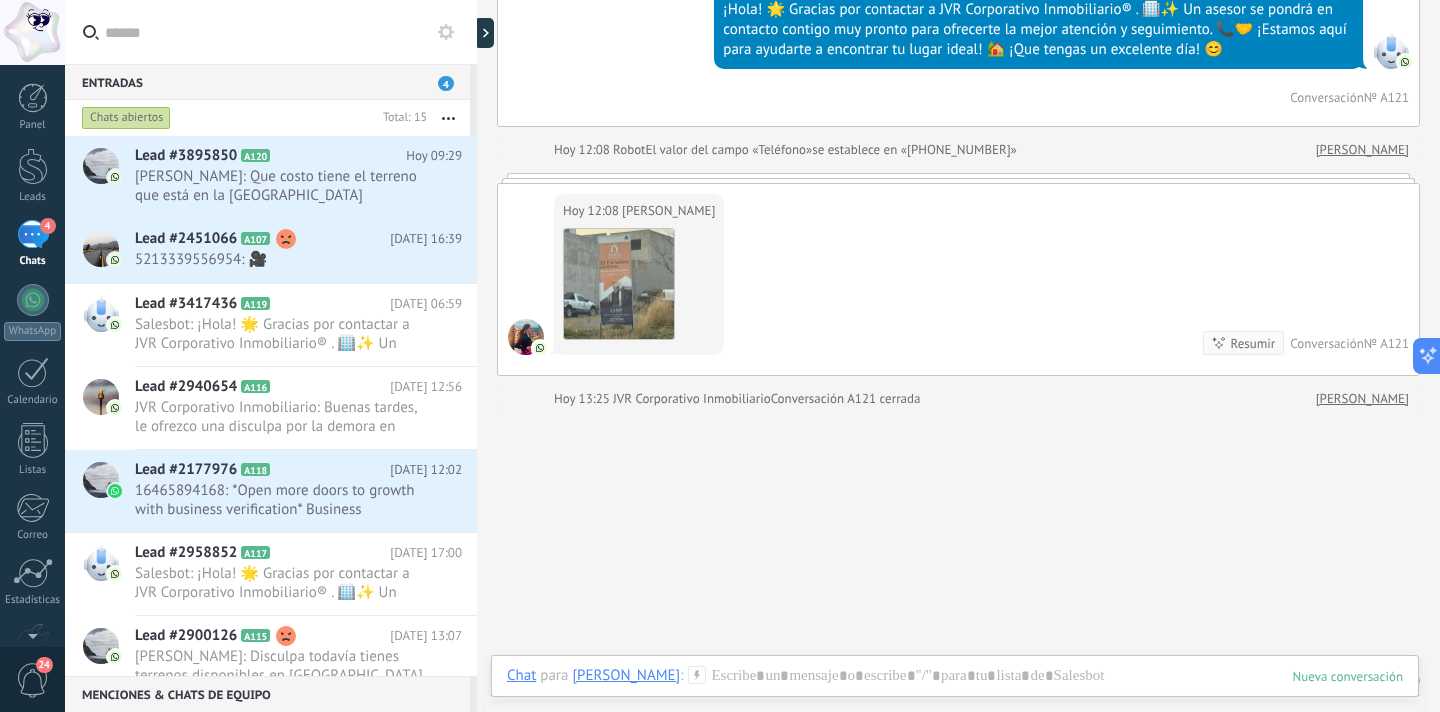 scroll, scrollTop: 274, scrollLeft: 0, axis: vertical 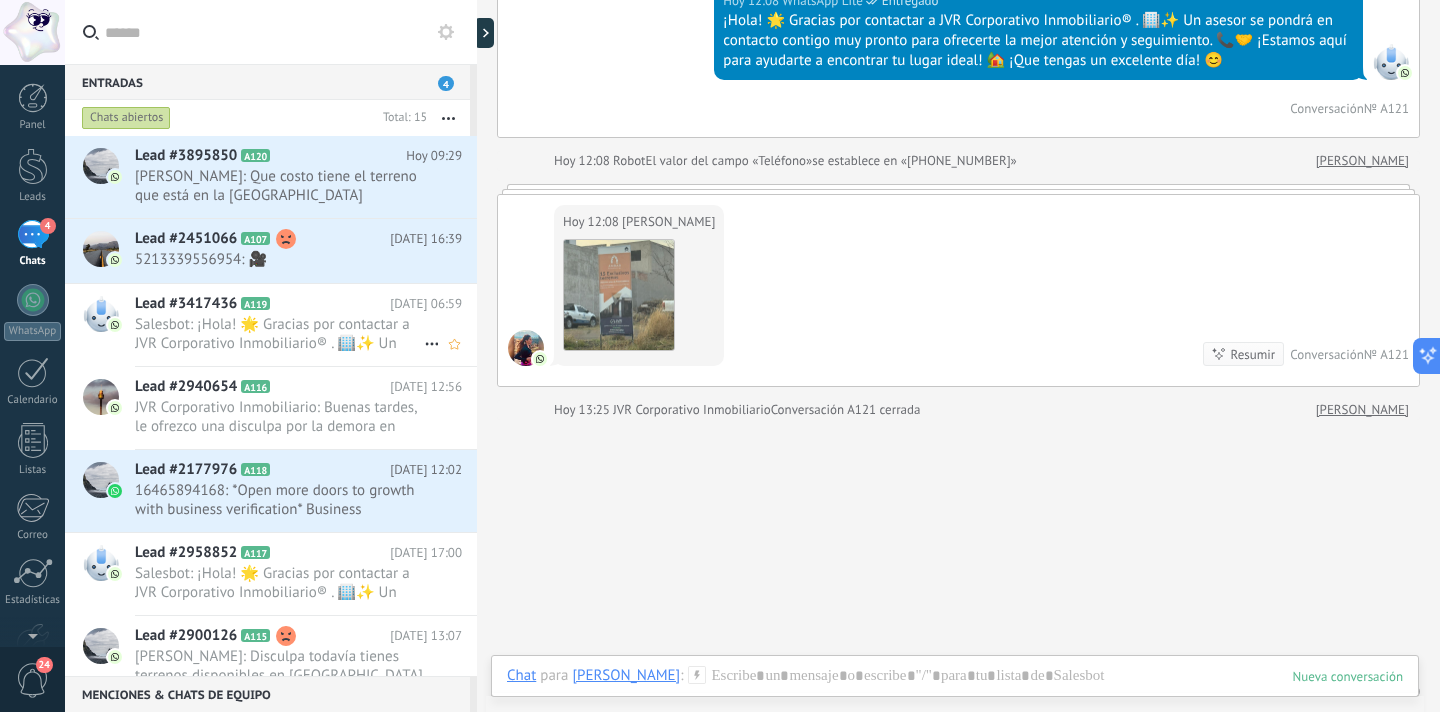 click on "Salesbot: ¡Hola! 🌟 Gracias por contactar a JVR Corporativo Inmobiliario® . 🏢✨ Un asesor se pondrá en contacto contigo mu..." at bounding box center (279, 334) 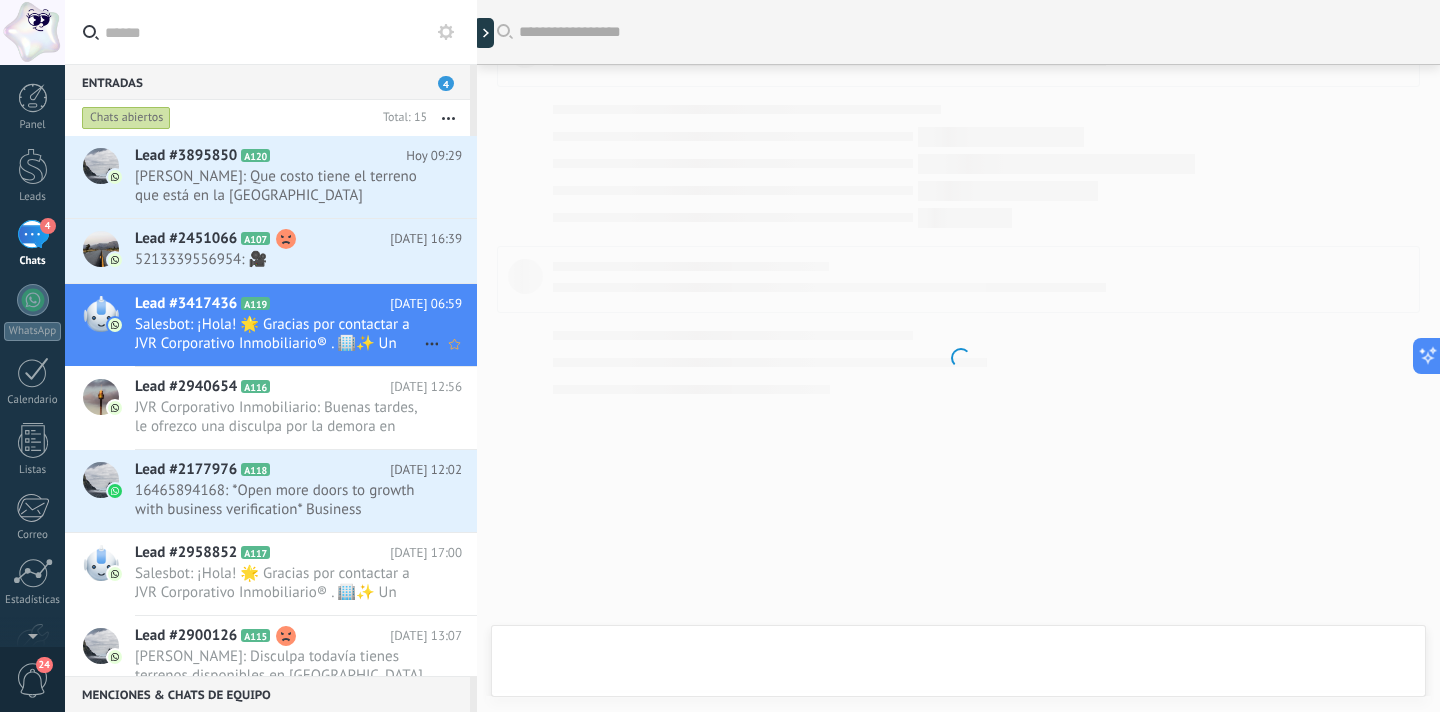 scroll, scrollTop: 45, scrollLeft: 0, axis: vertical 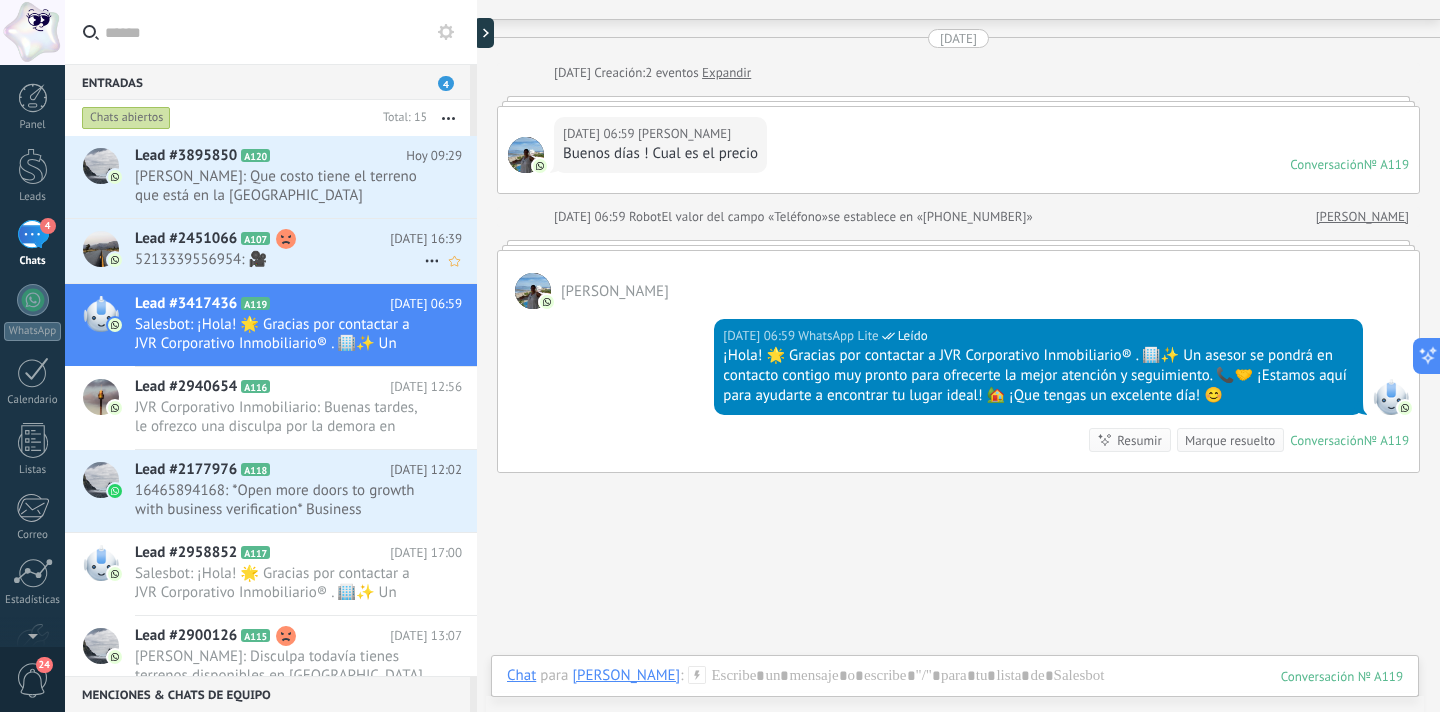 click on "Lead #2451066
A107
[DATE] 16:39
5213339556954: 🎥" at bounding box center [306, 250] 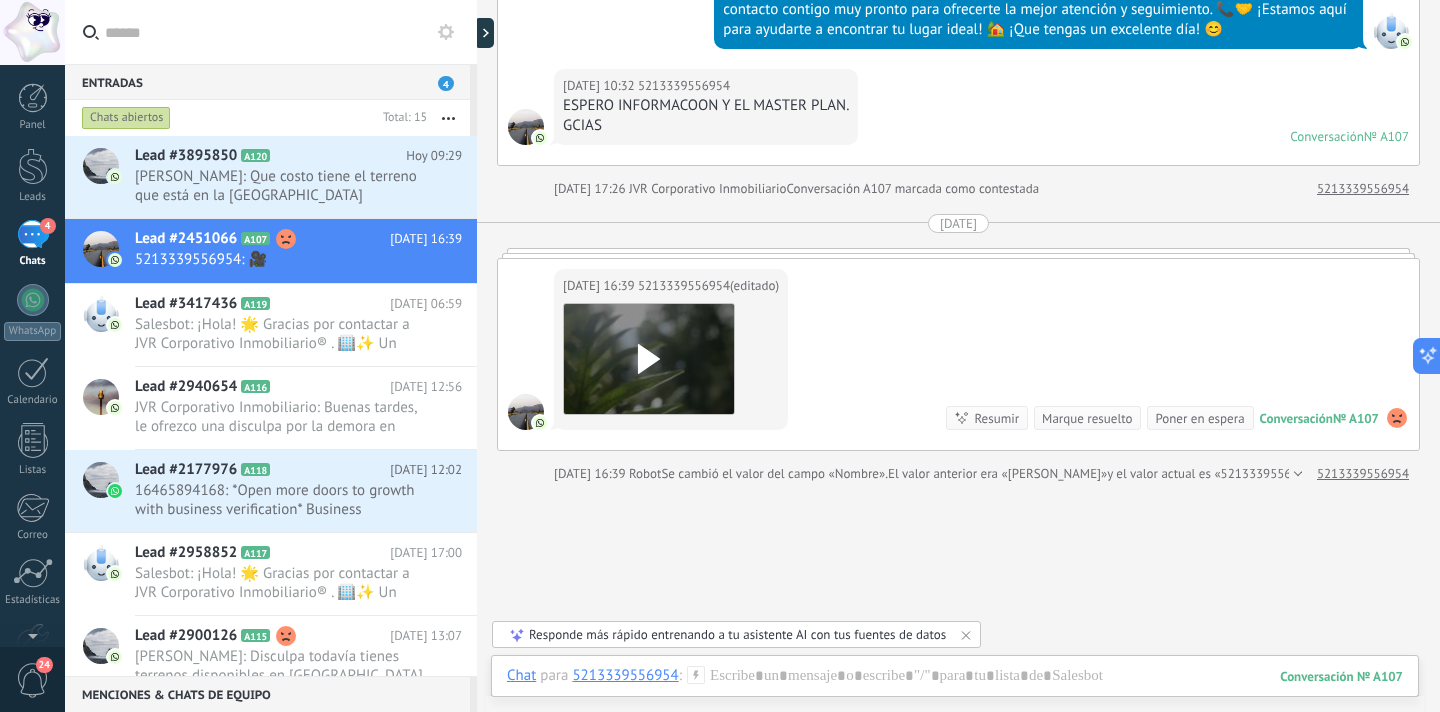 scroll, scrollTop: 531, scrollLeft: 0, axis: vertical 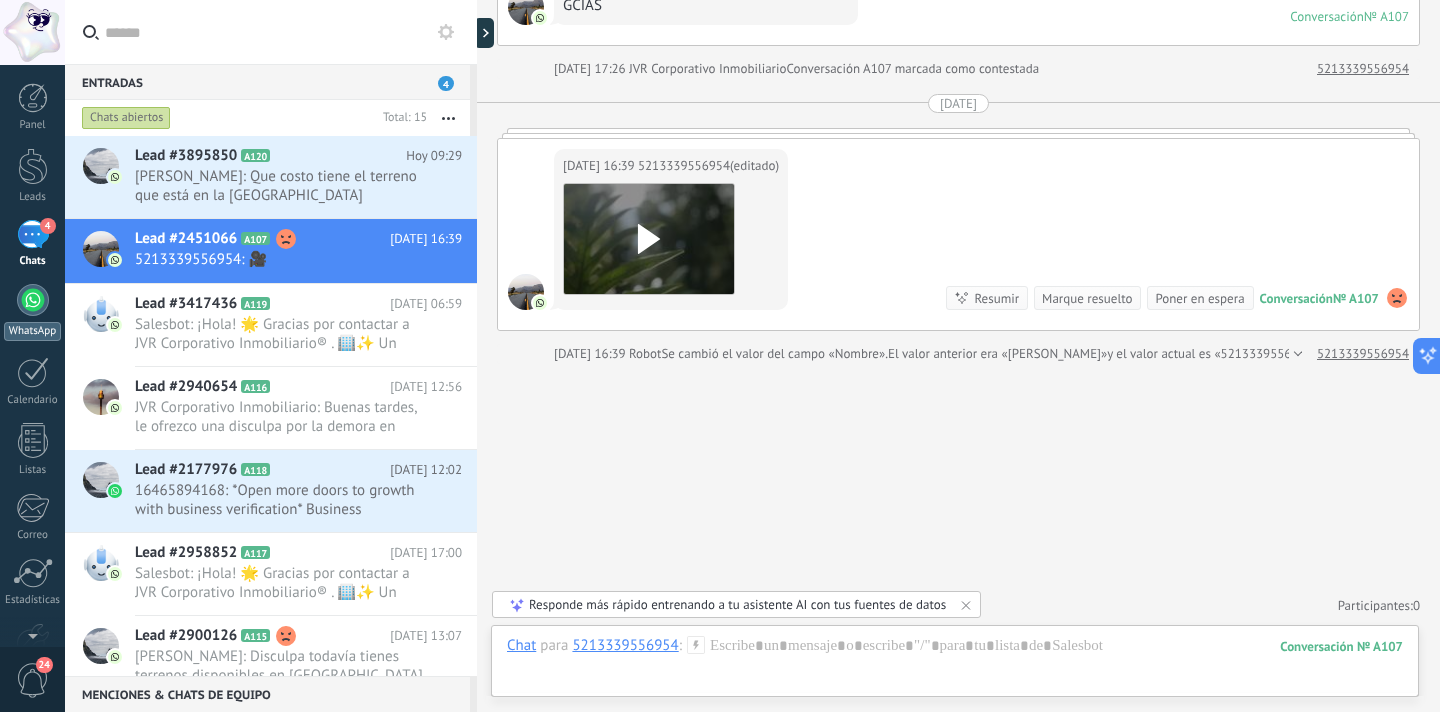 click on "WhatsApp" at bounding box center [32, 312] 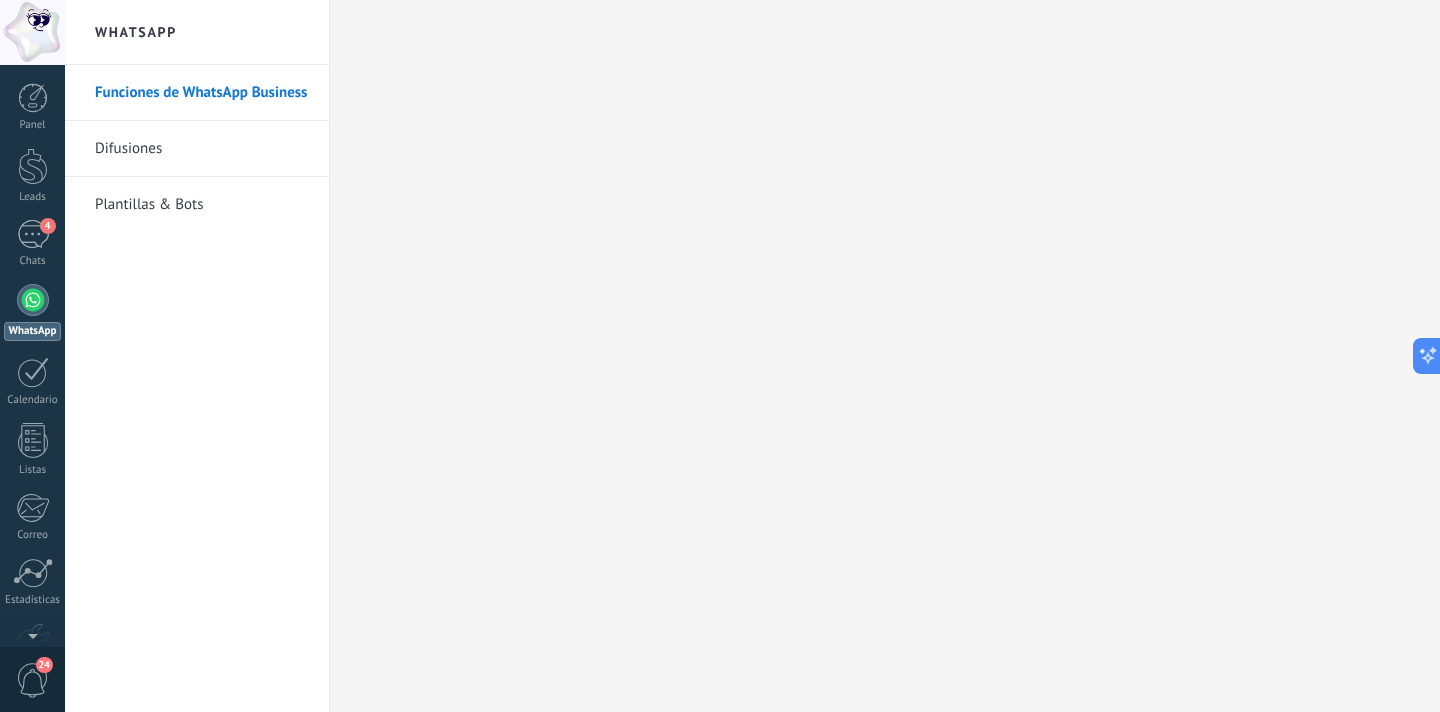 click on "Difusiones" at bounding box center (202, 149) 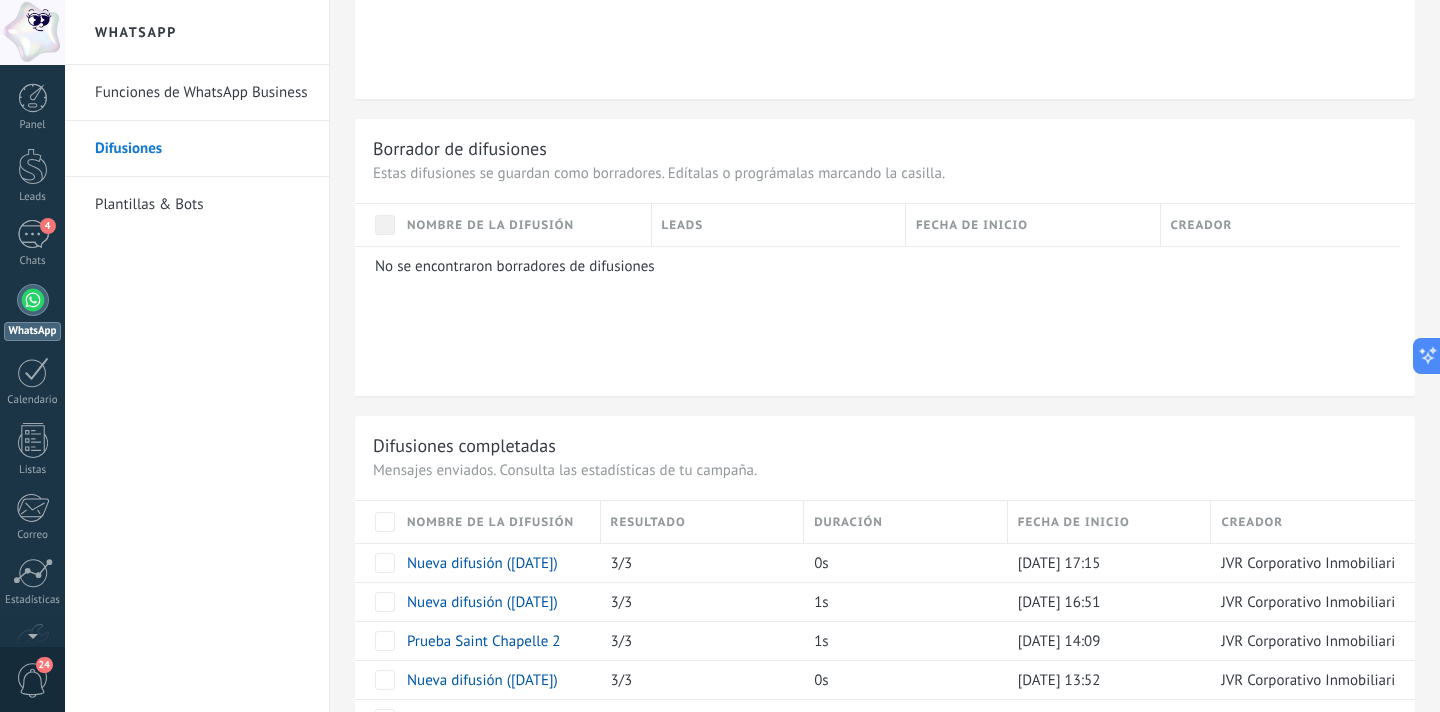 scroll, scrollTop: 1338, scrollLeft: 0, axis: vertical 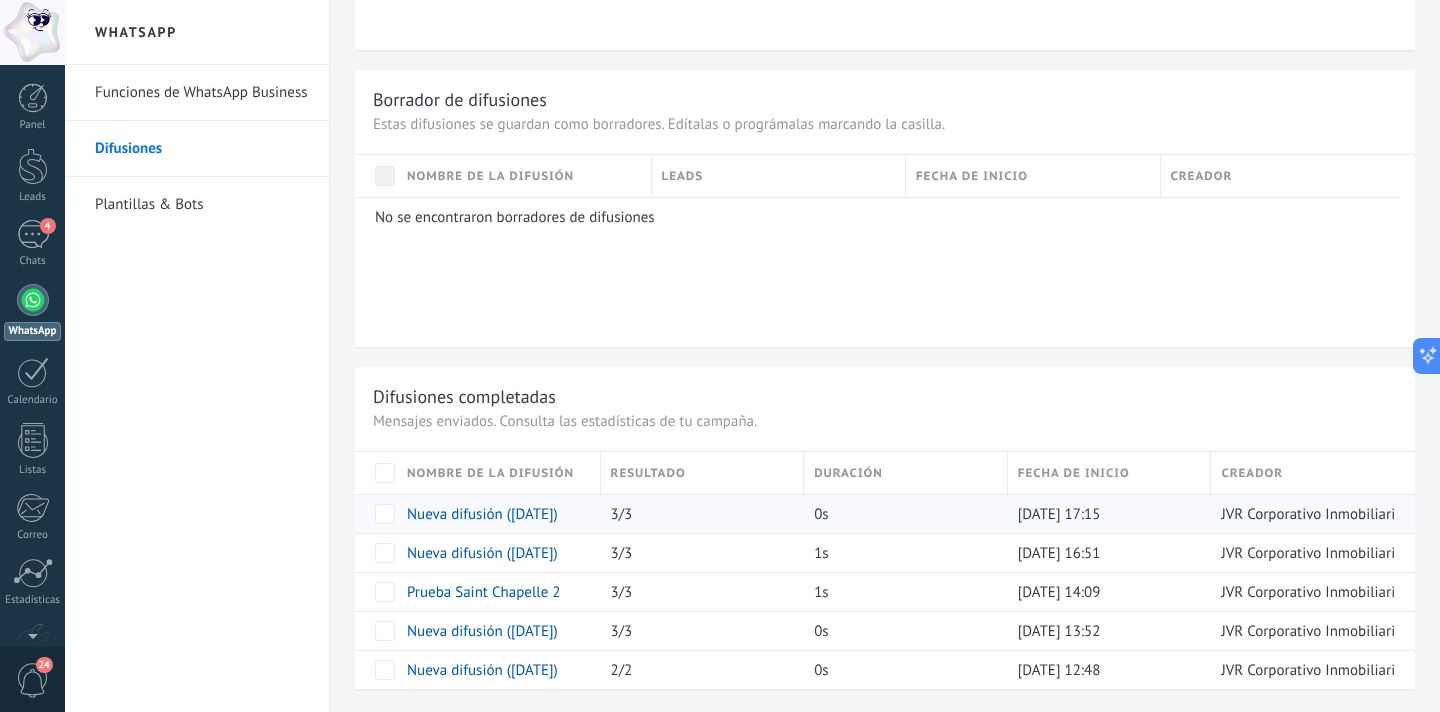 click on "Nueva difusión ([DATE])" at bounding box center (482, 514) 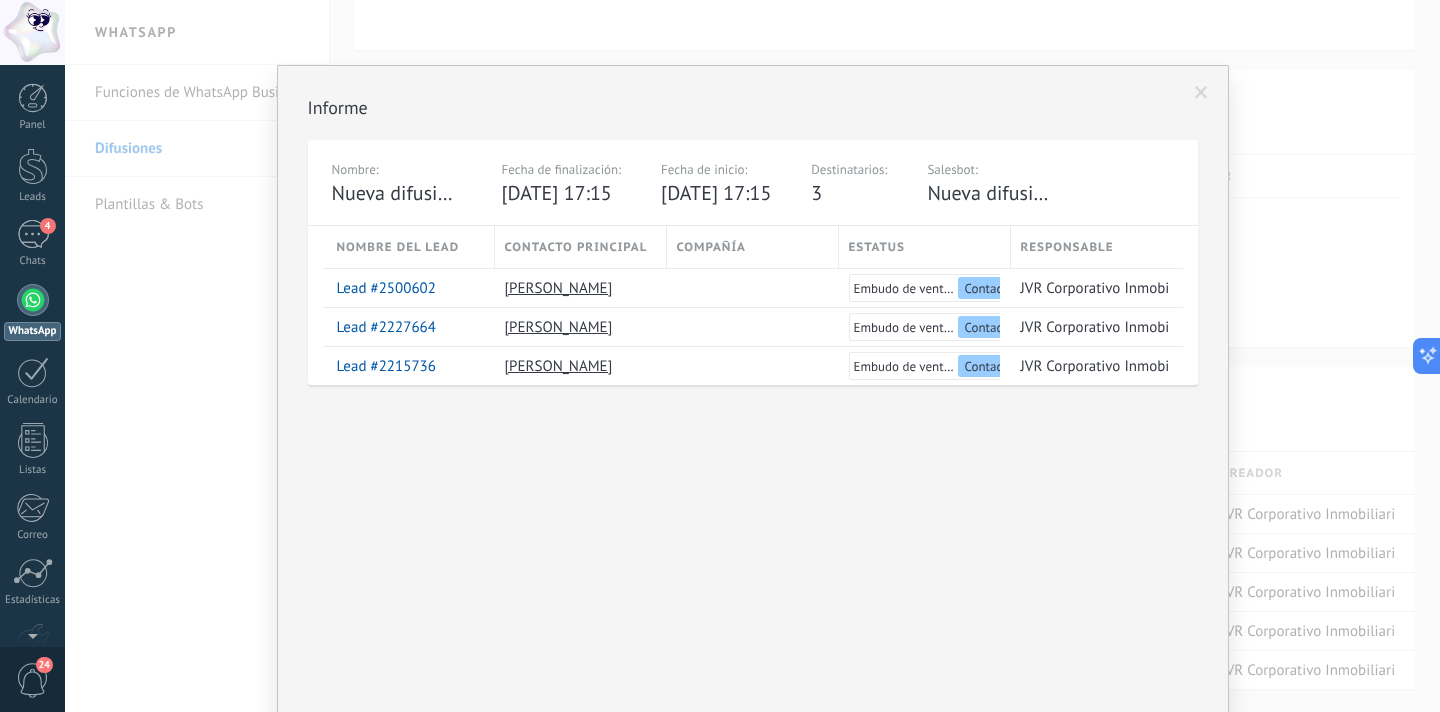 click at bounding box center [1201, 93] 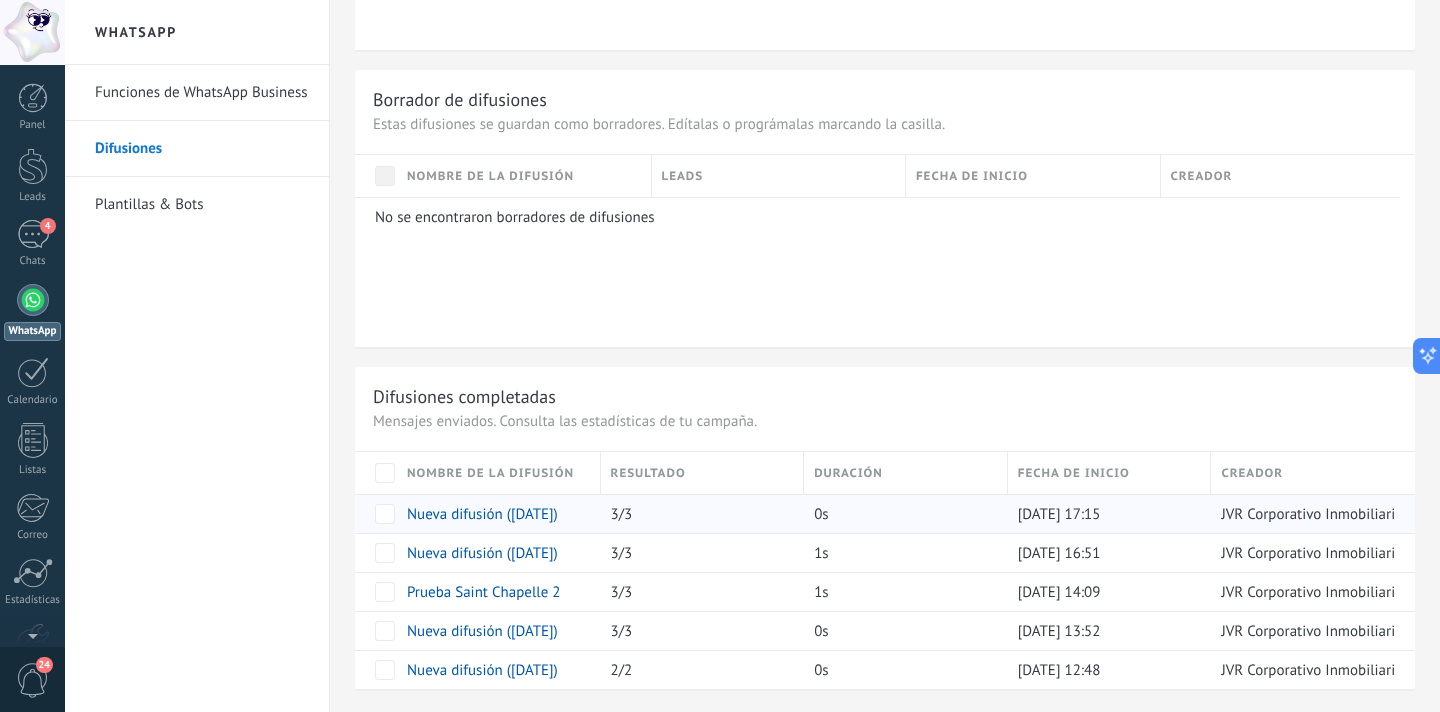 click on "Nueva difusión ([DATE])" at bounding box center (482, 514) 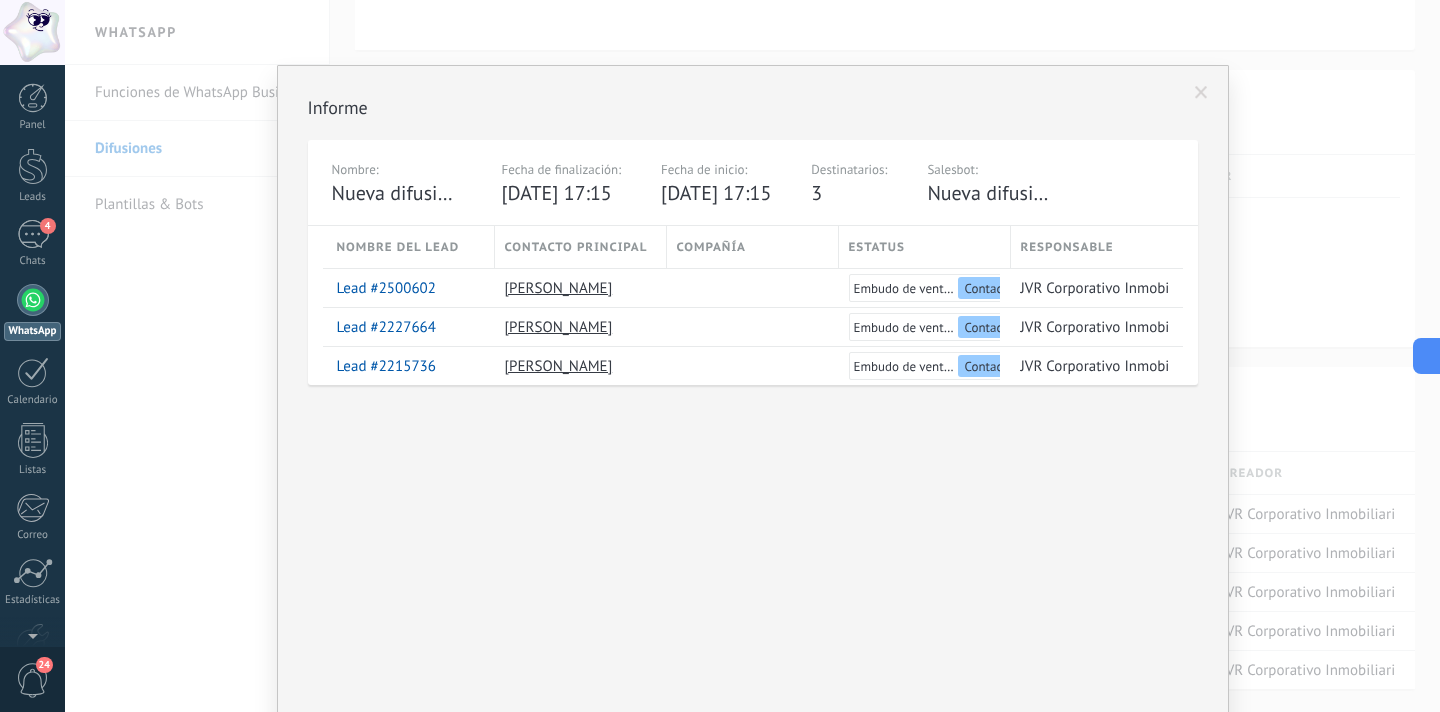 click at bounding box center (1201, 93) 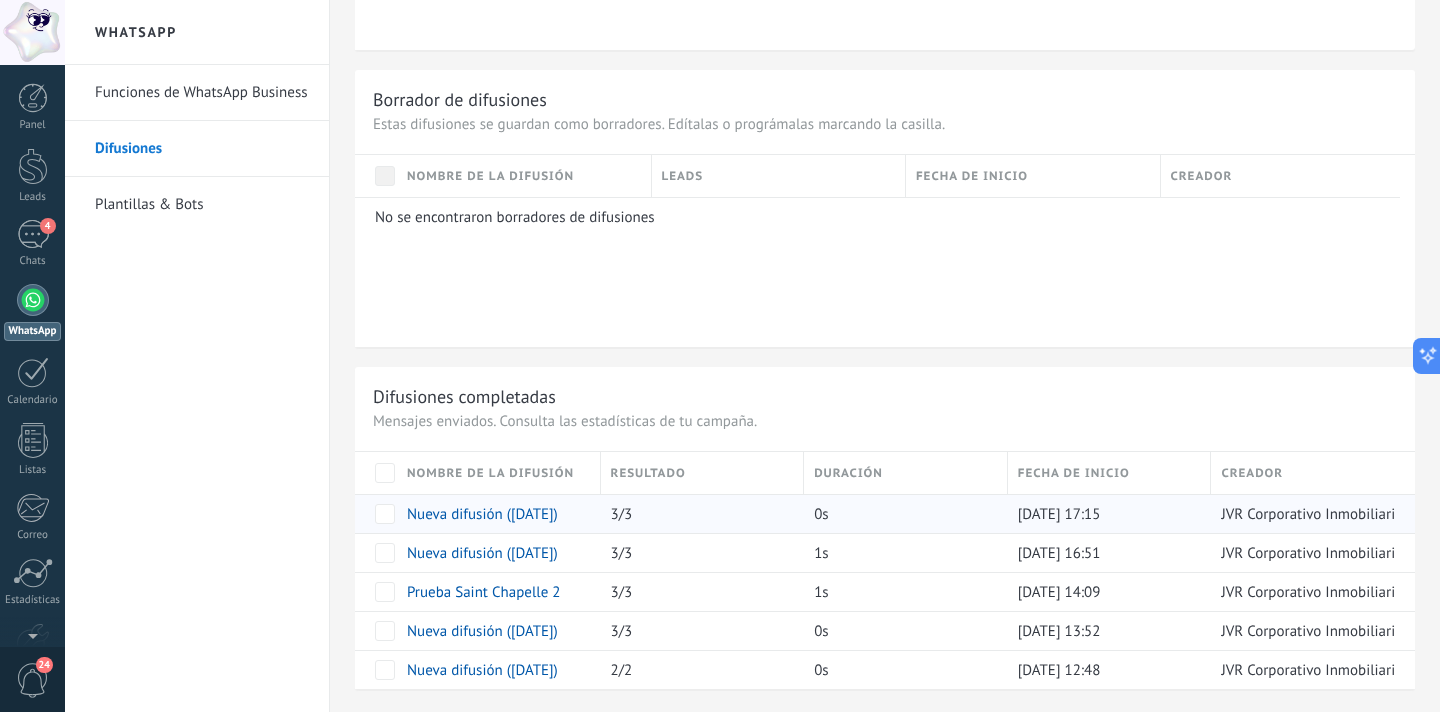 click on "JVR Corporativo Inmobiliario" at bounding box center (1312, 514) 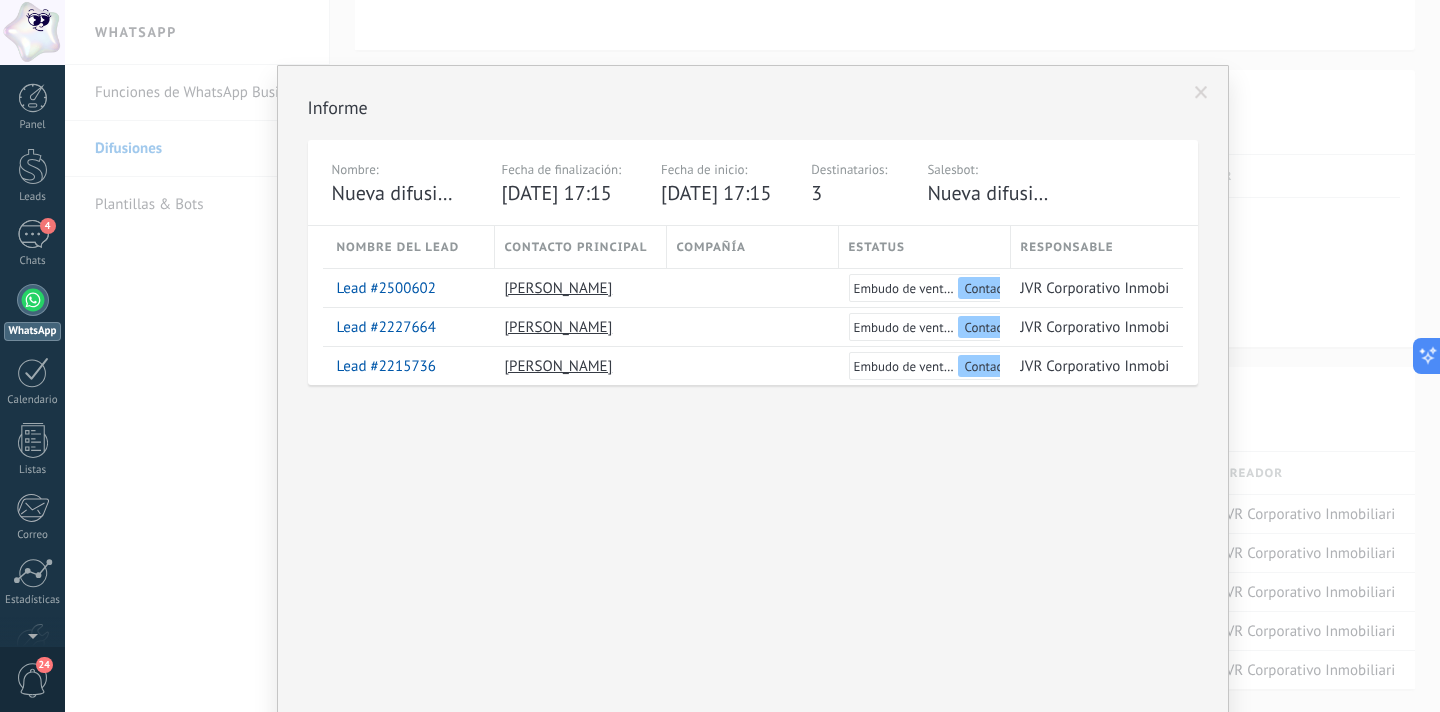 click at bounding box center [1201, 93] 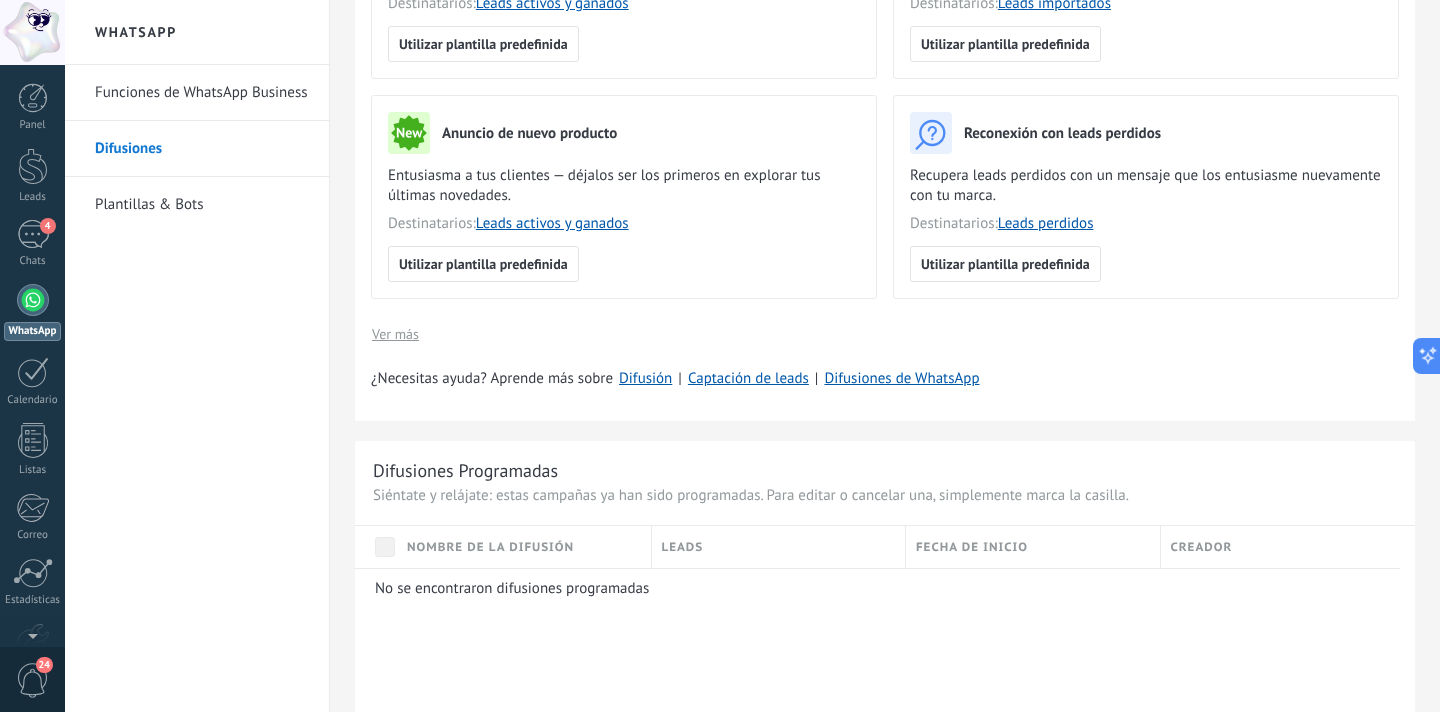 scroll, scrollTop: 0, scrollLeft: 0, axis: both 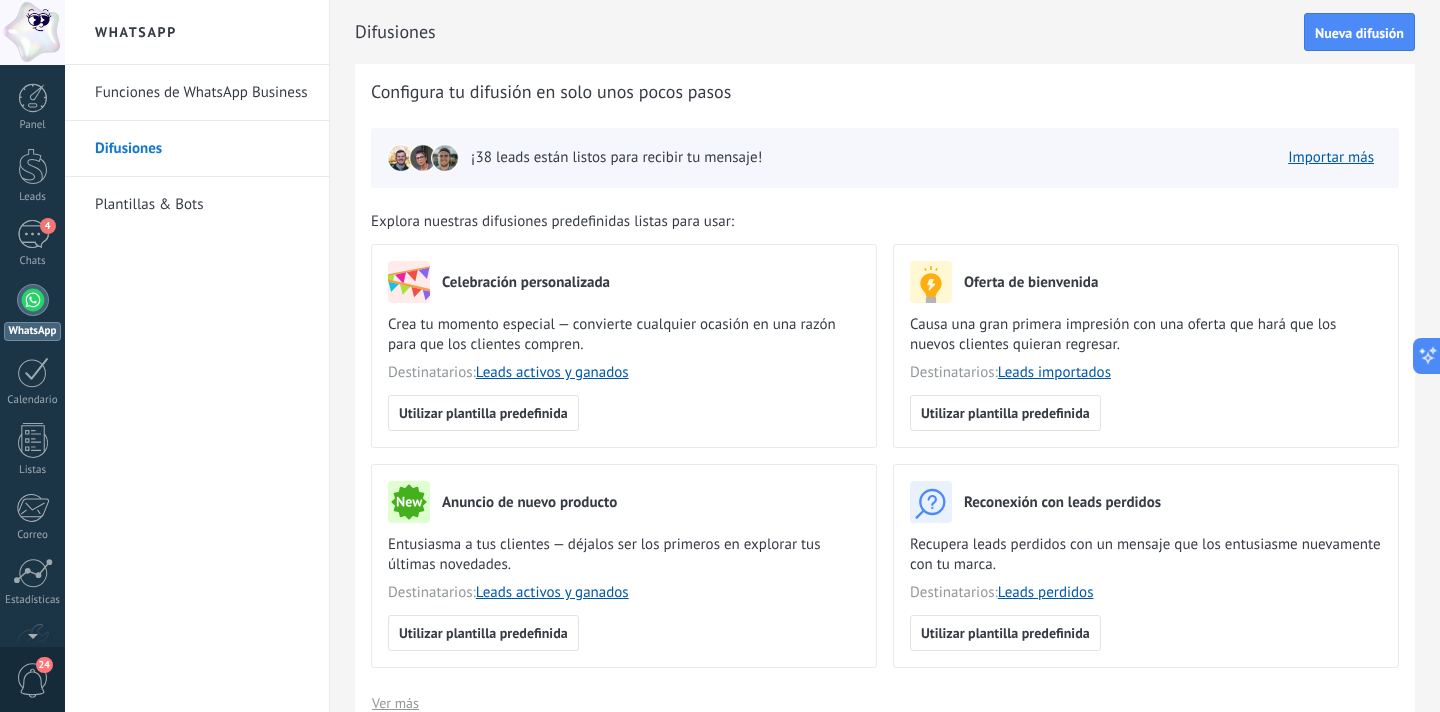 click on "Plantillas & Bots" at bounding box center [202, 205] 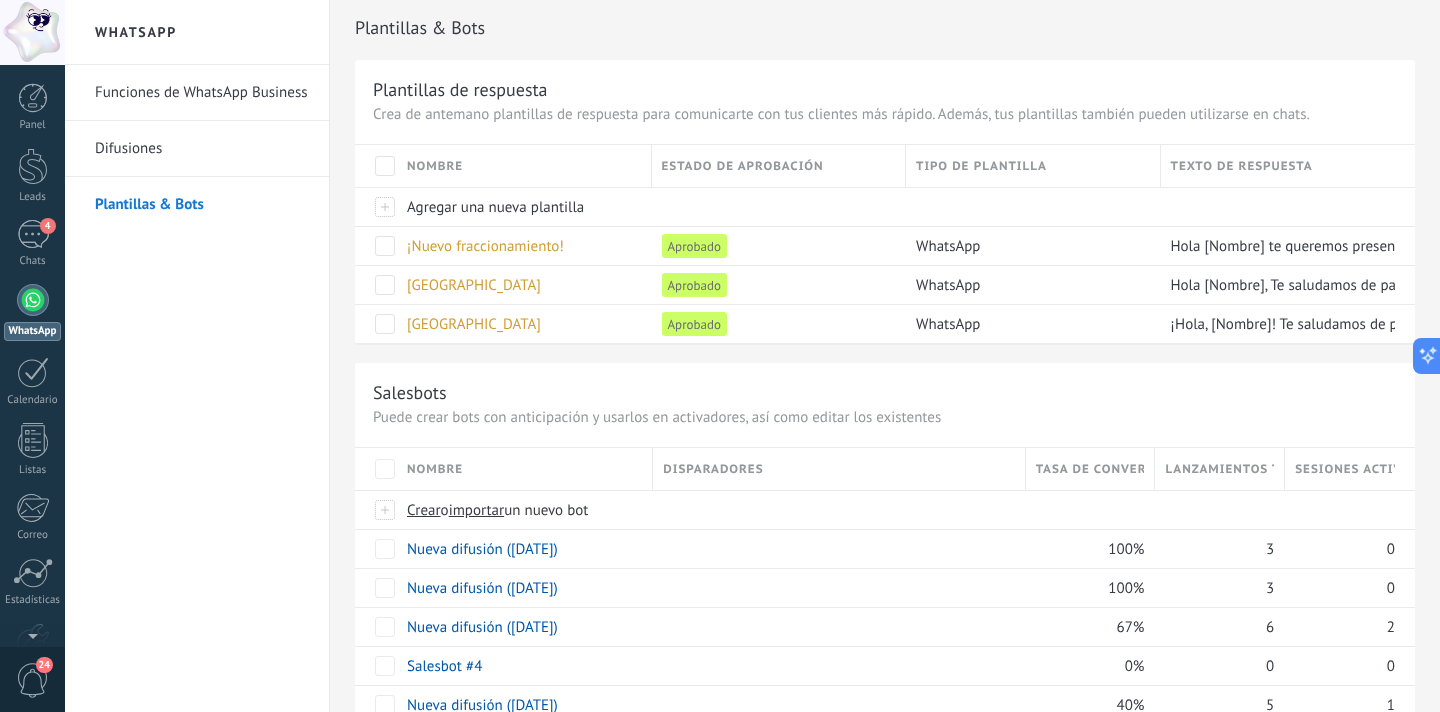 scroll, scrollTop: 1, scrollLeft: 0, axis: vertical 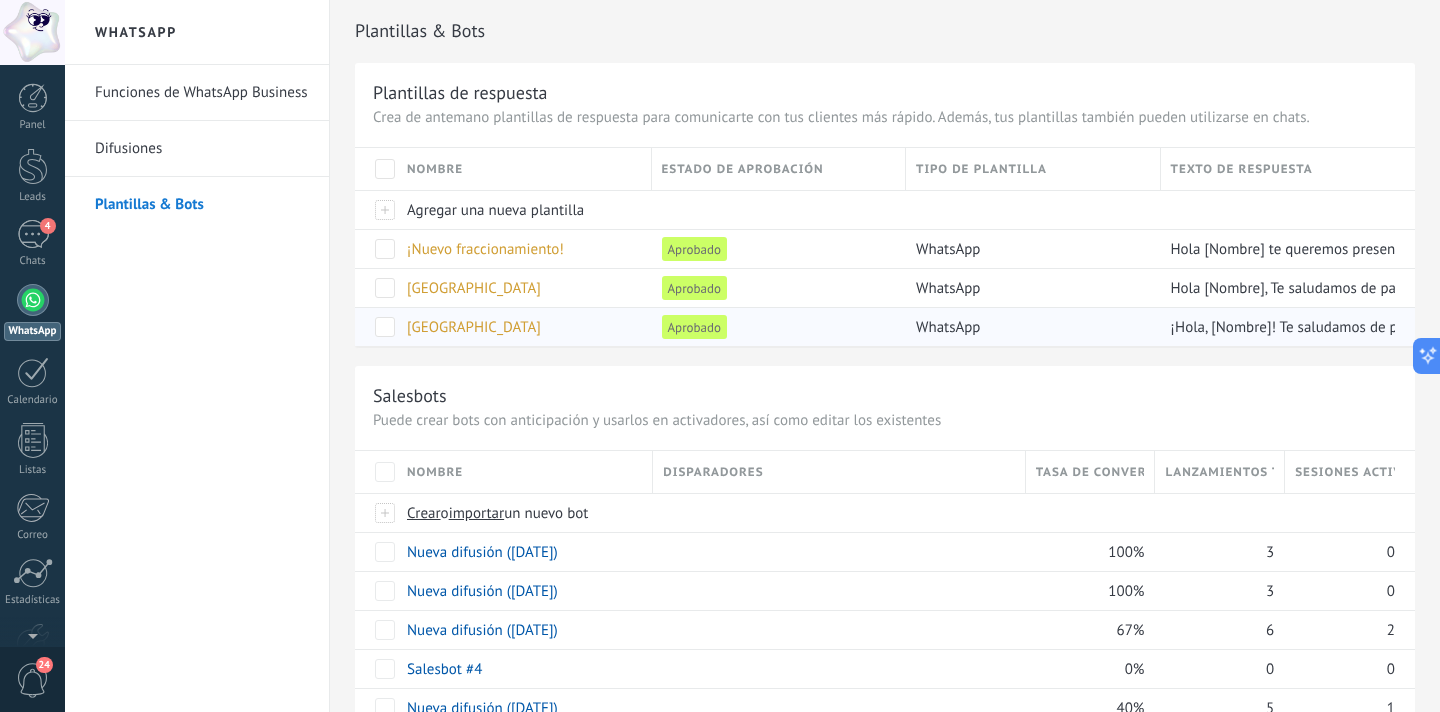 click on "[GEOGRAPHIC_DATA]" at bounding box center (474, 327) 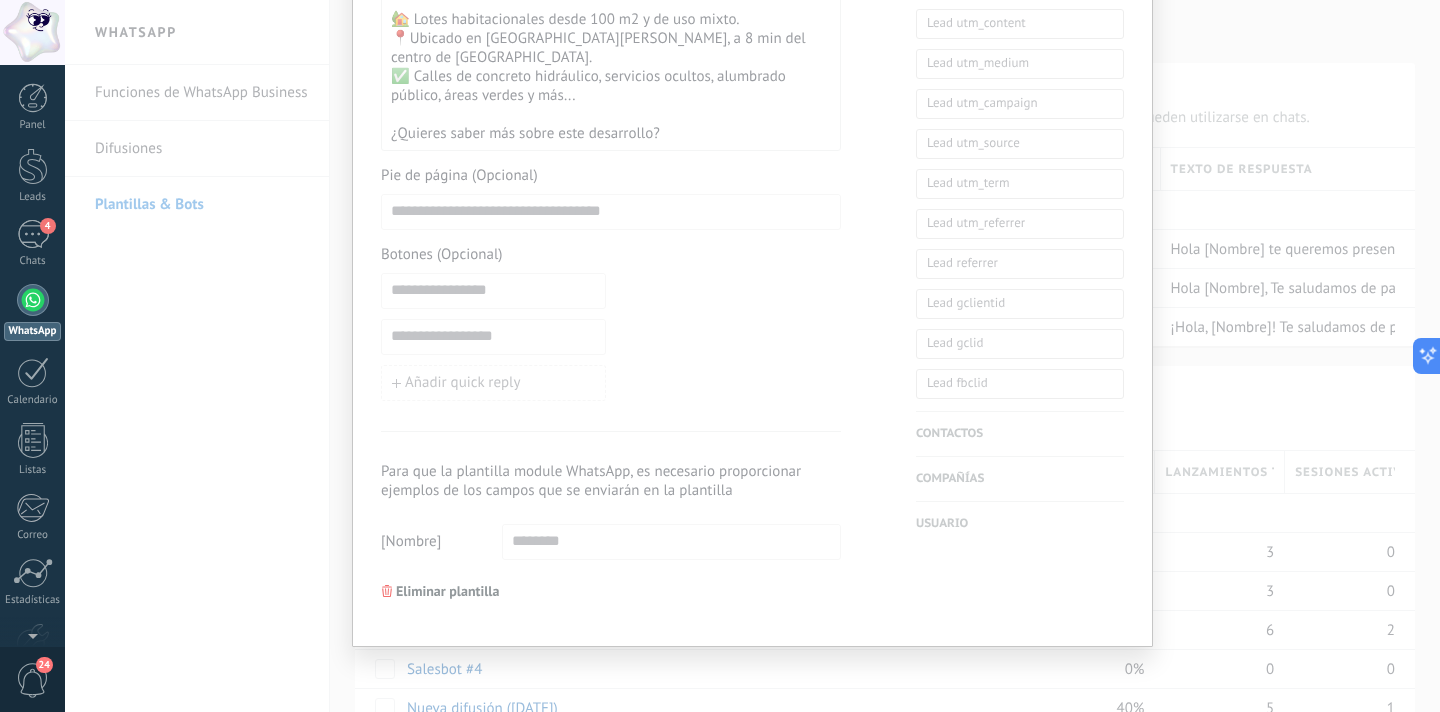 scroll, scrollTop: 0, scrollLeft: 0, axis: both 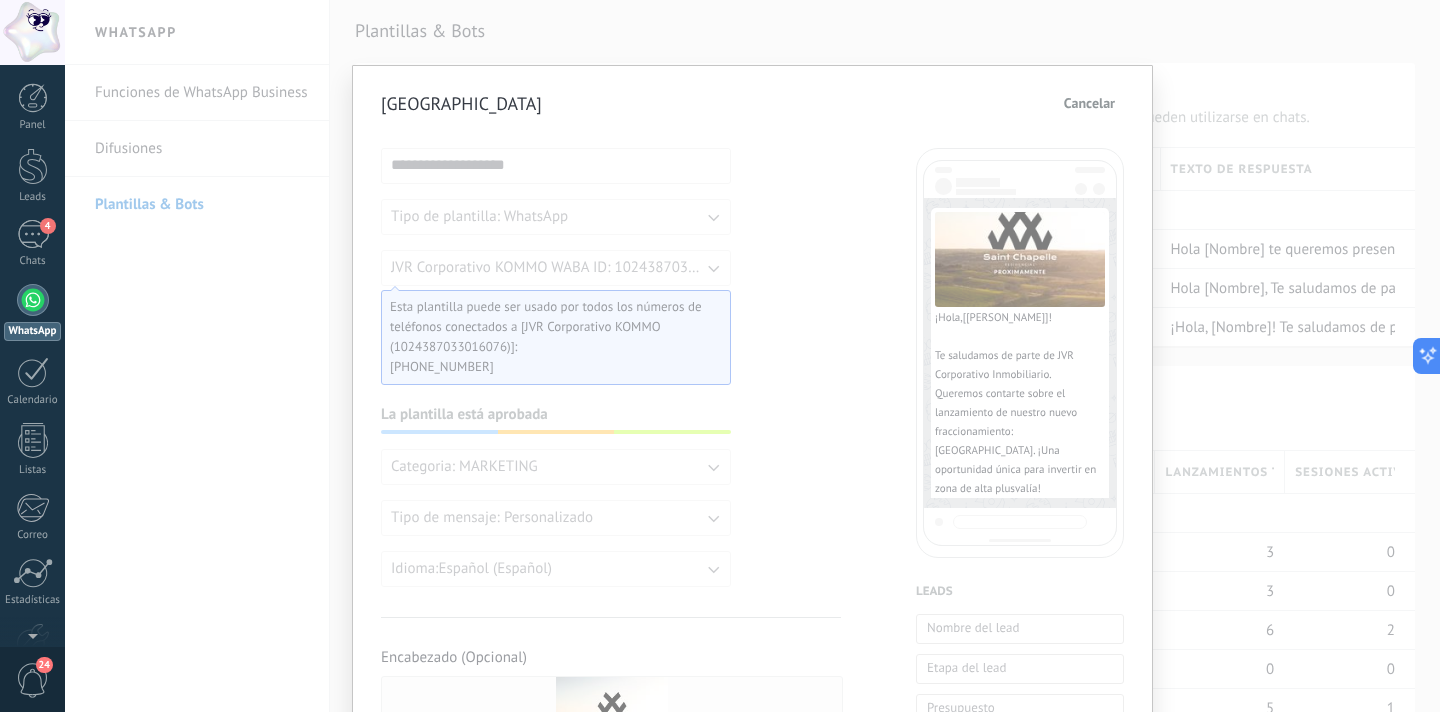 click on "Cancelar" at bounding box center [1089, 103] 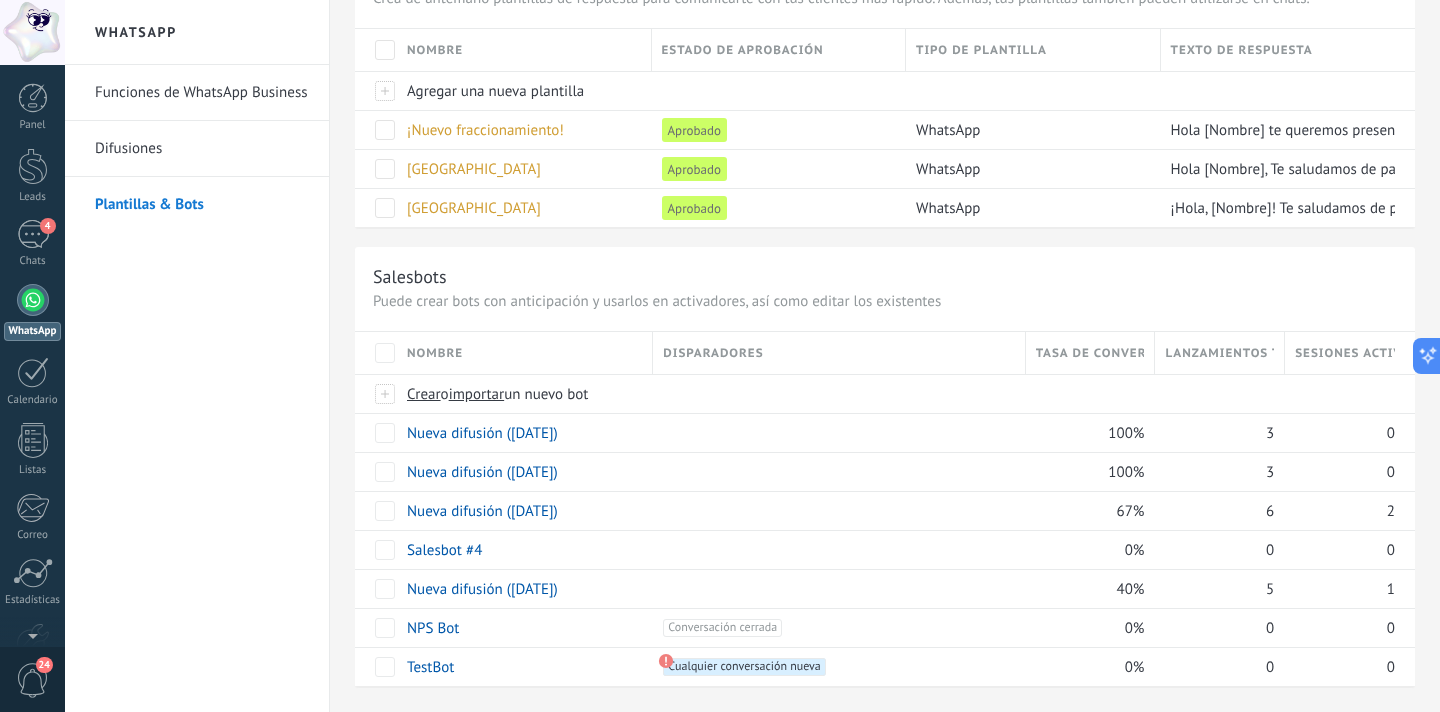scroll, scrollTop: 125, scrollLeft: 0, axis: vertical 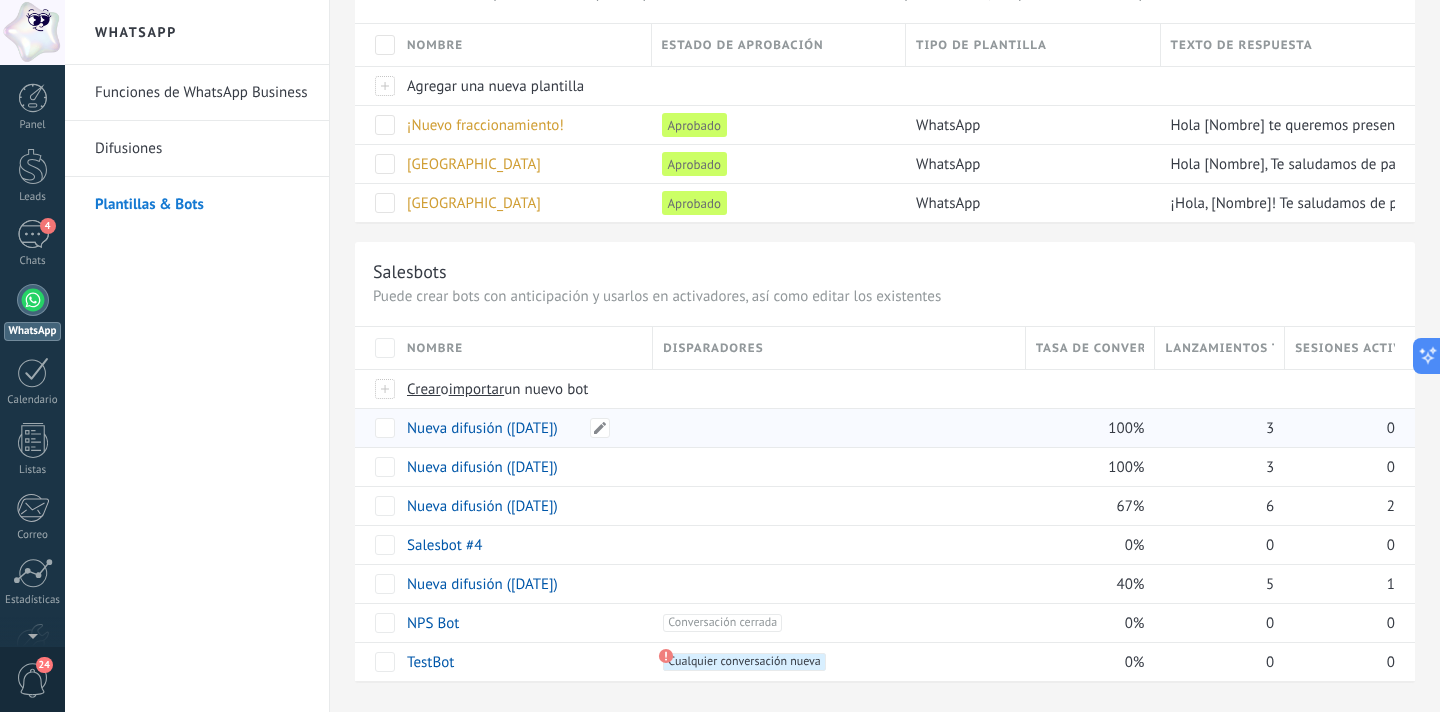click on "Nueva difusión ([DATE])" at bounding box center (482, 428) 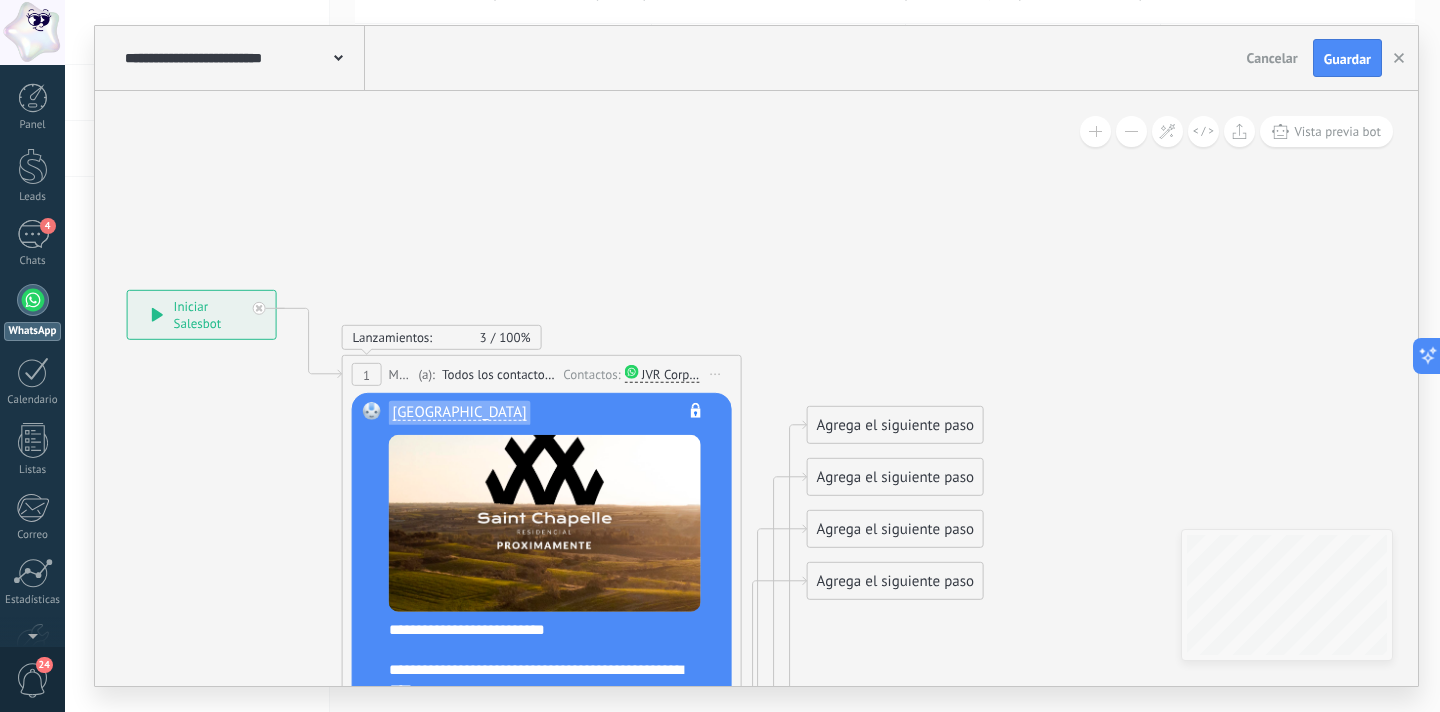 scroll, scrollTop: 0, scrollLeft: 0, axis: both 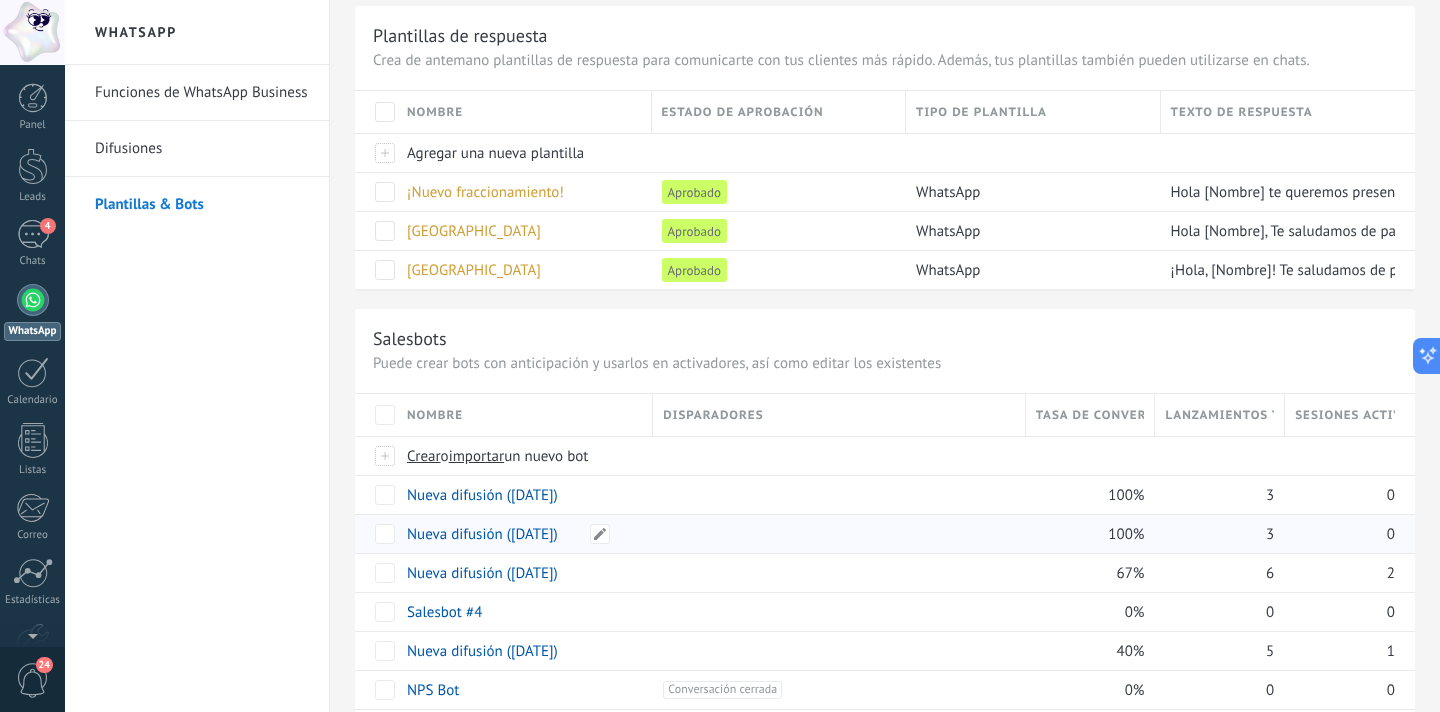 click on "Nueva difusión ([DATE])" at bounding box center [482, 534] 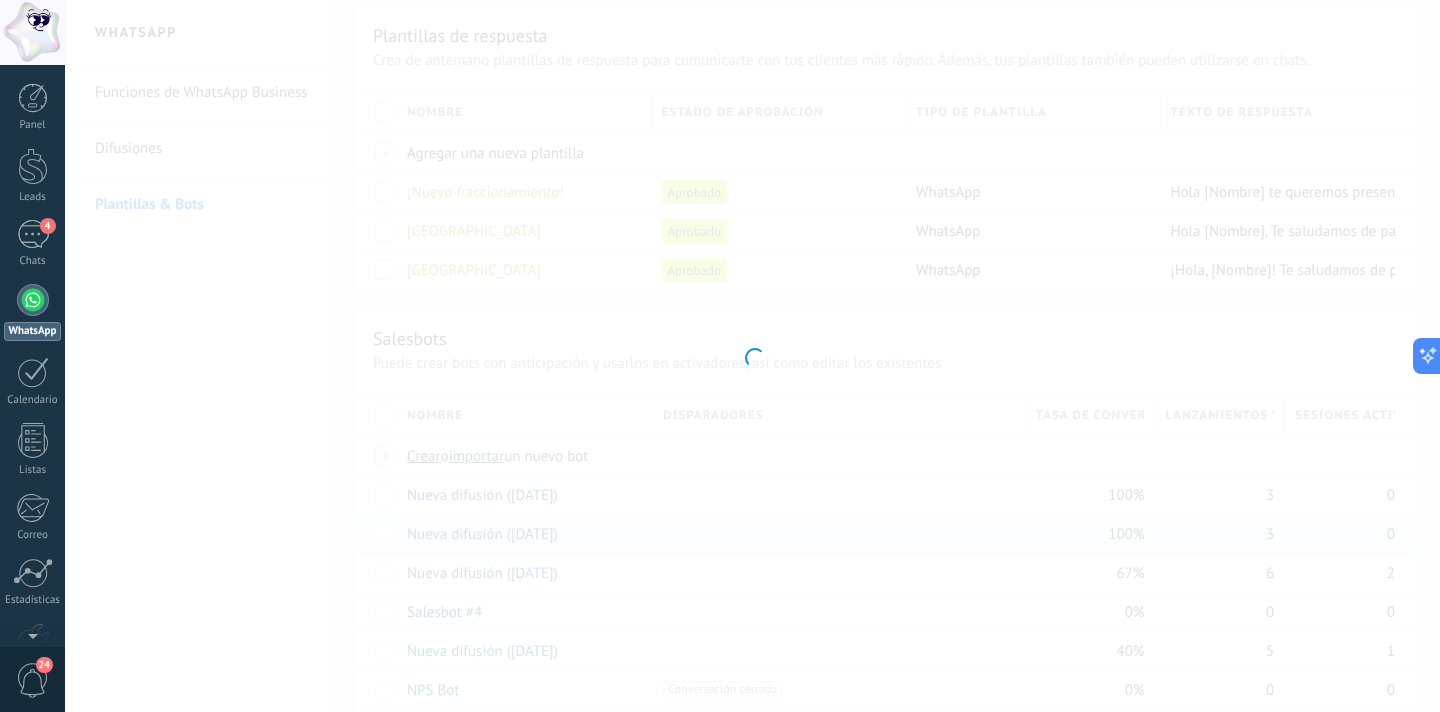 type on "**********" 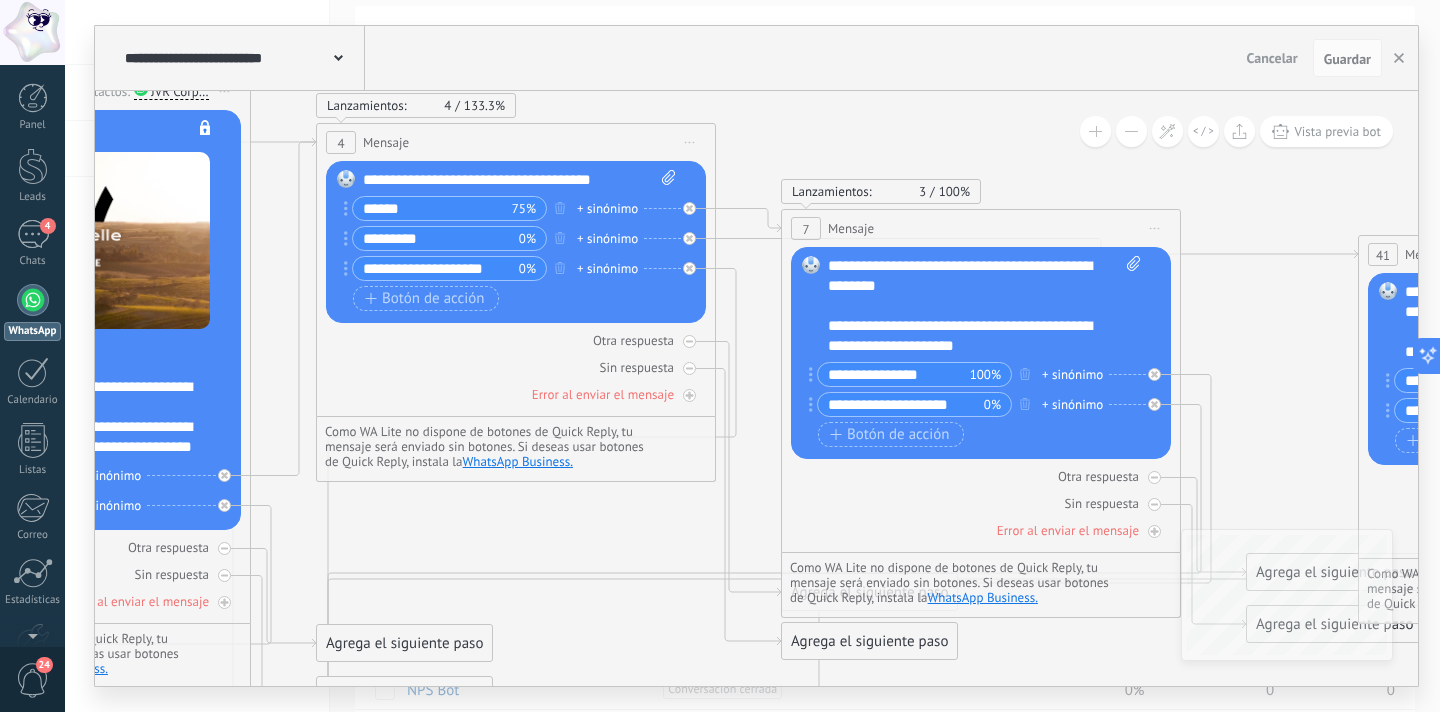 click at bounding box center (1130, 306) 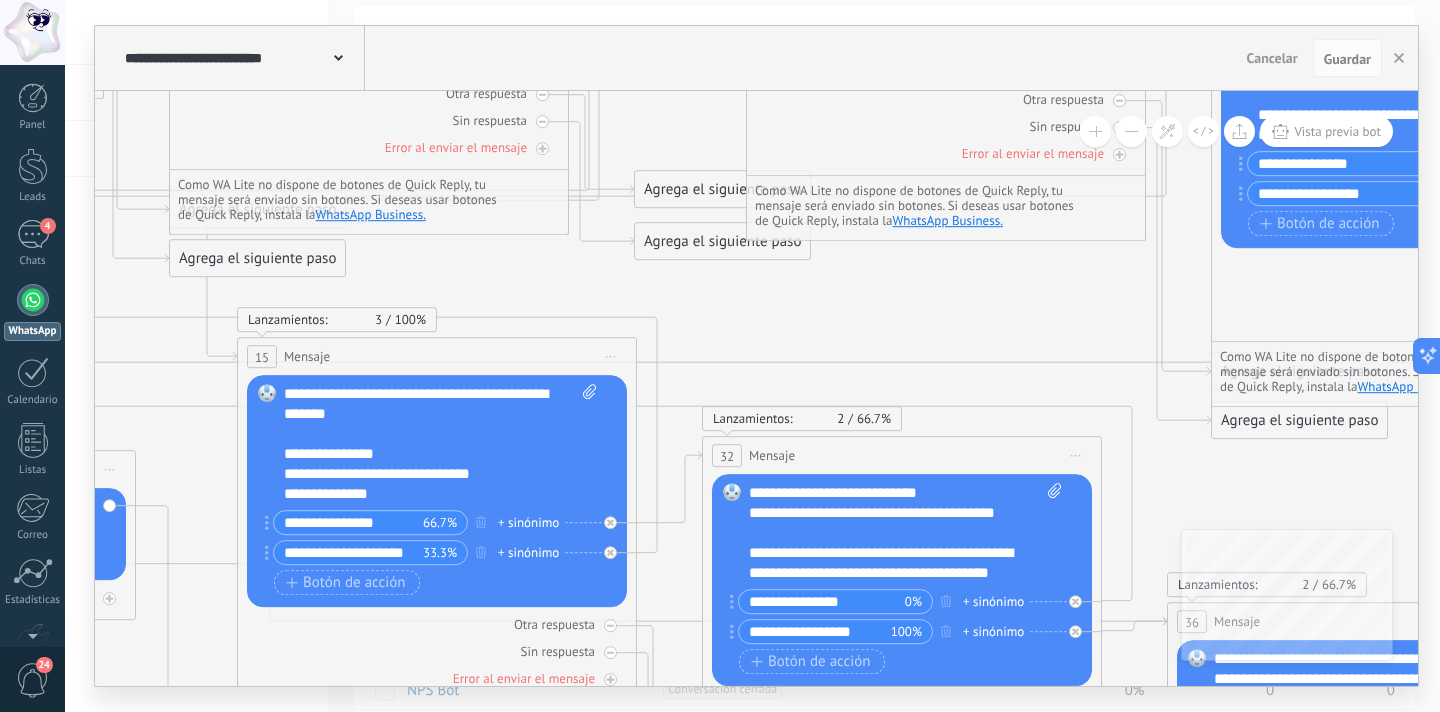 click on "**********" at bounding box center [440, 444] 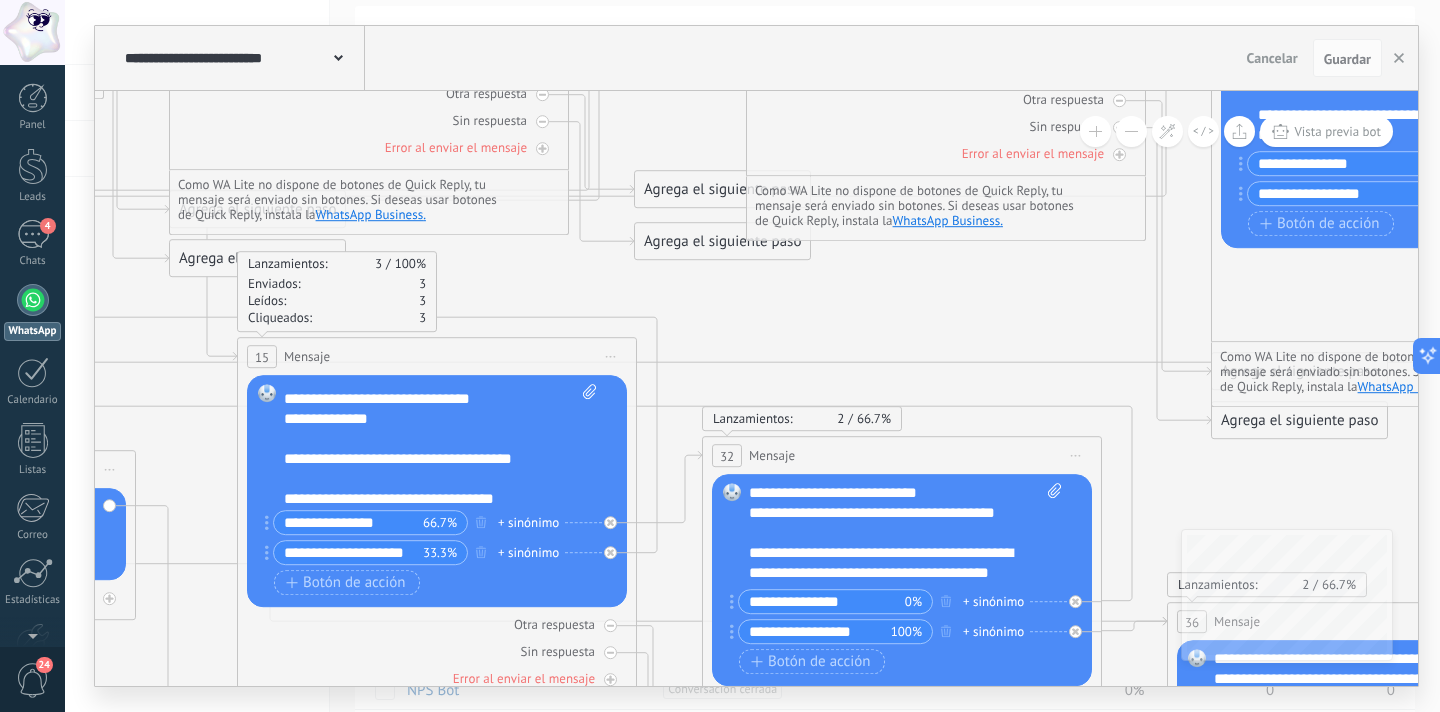 scroll, scrollTop: 80, scrollLeft: 0, axis: vertical 